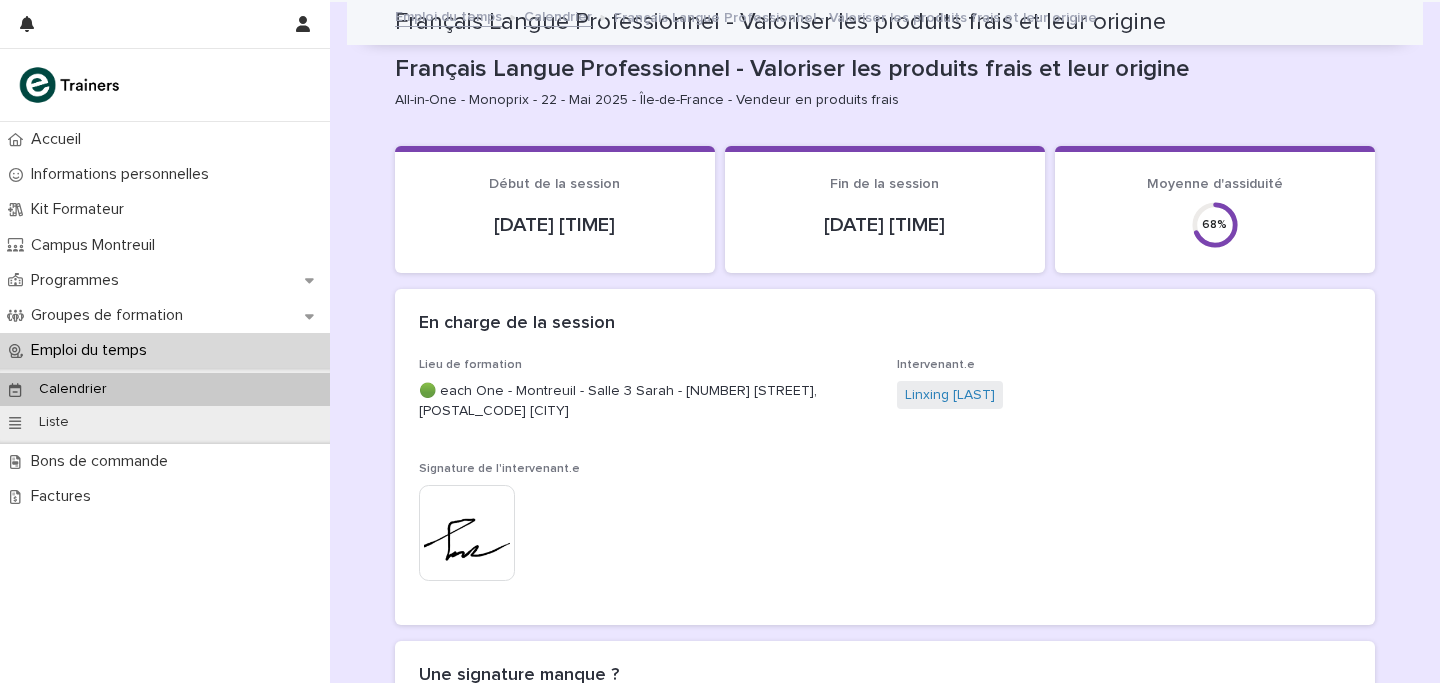 scroll, scrollTop: 0, scrollLeft: 0, axis: both 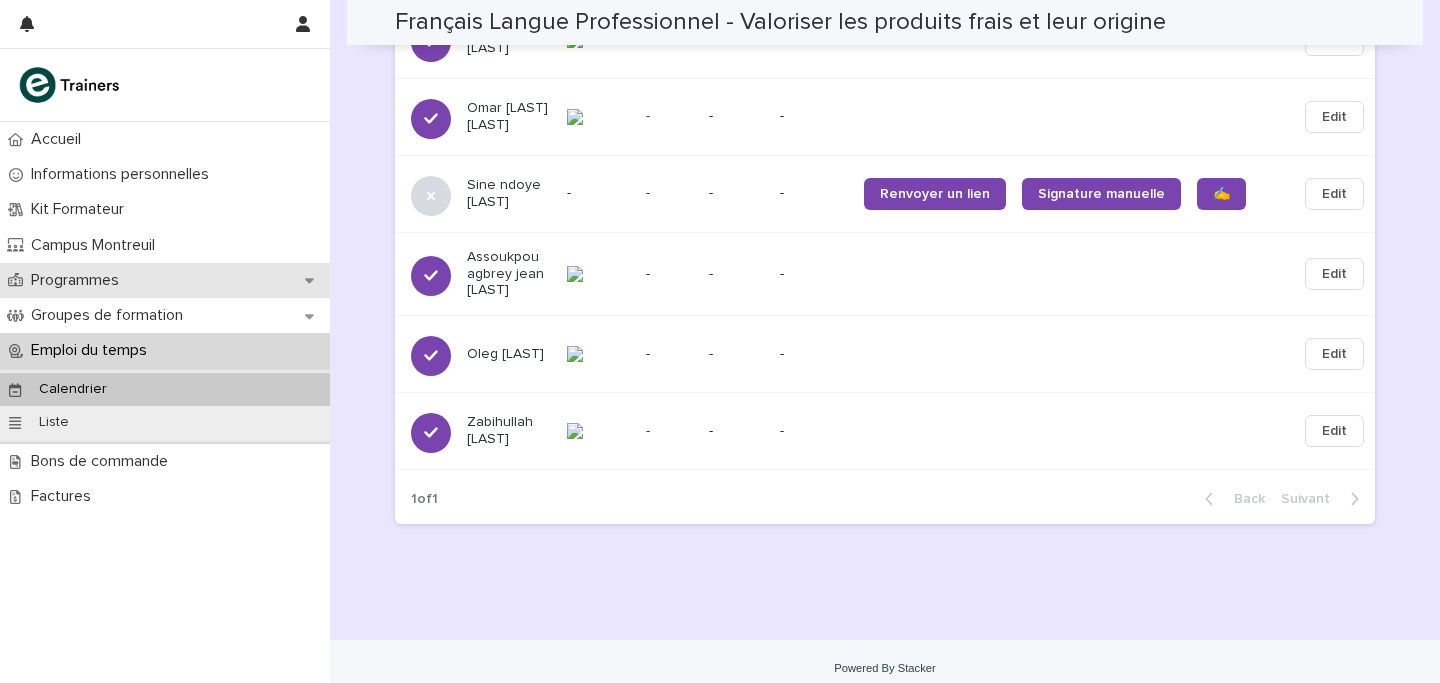 click on "Programmes" at bounding box center [79, 280] 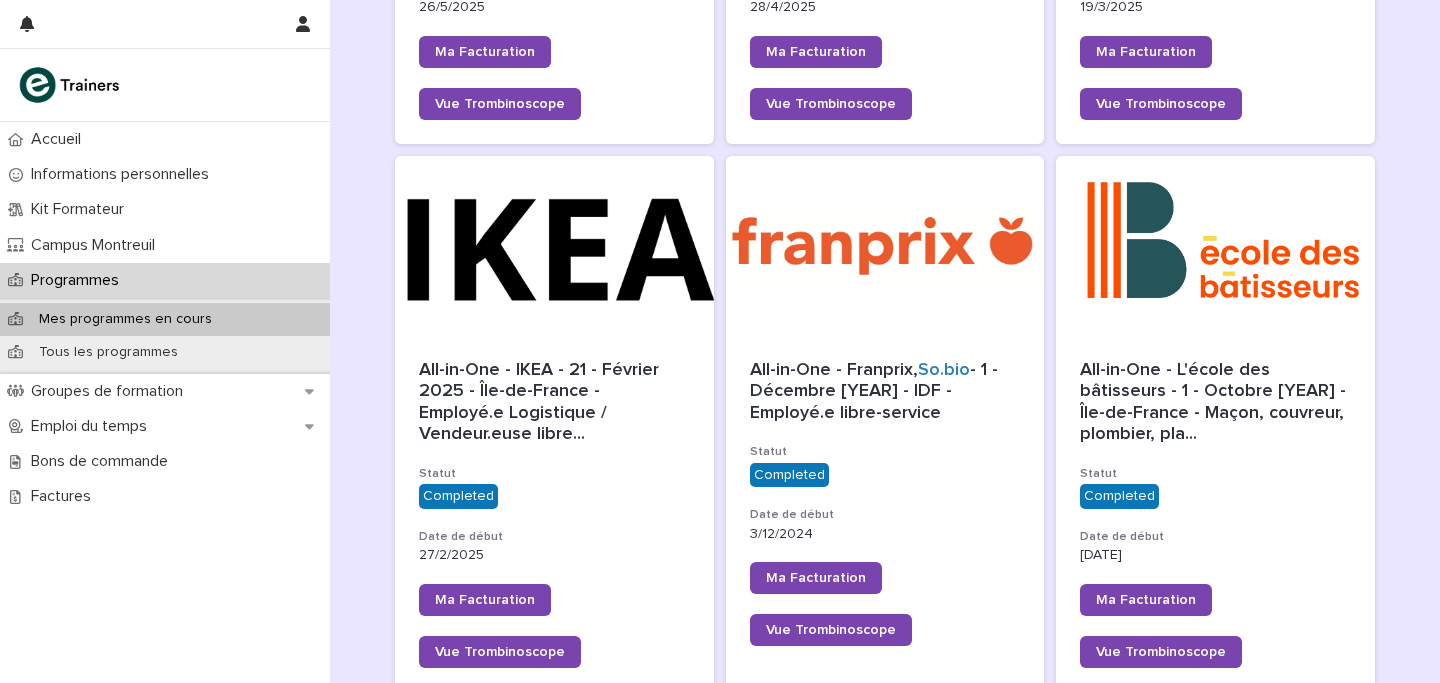 scroll, scrollTop: 1915, scrollLeft: 0, axis: vertical 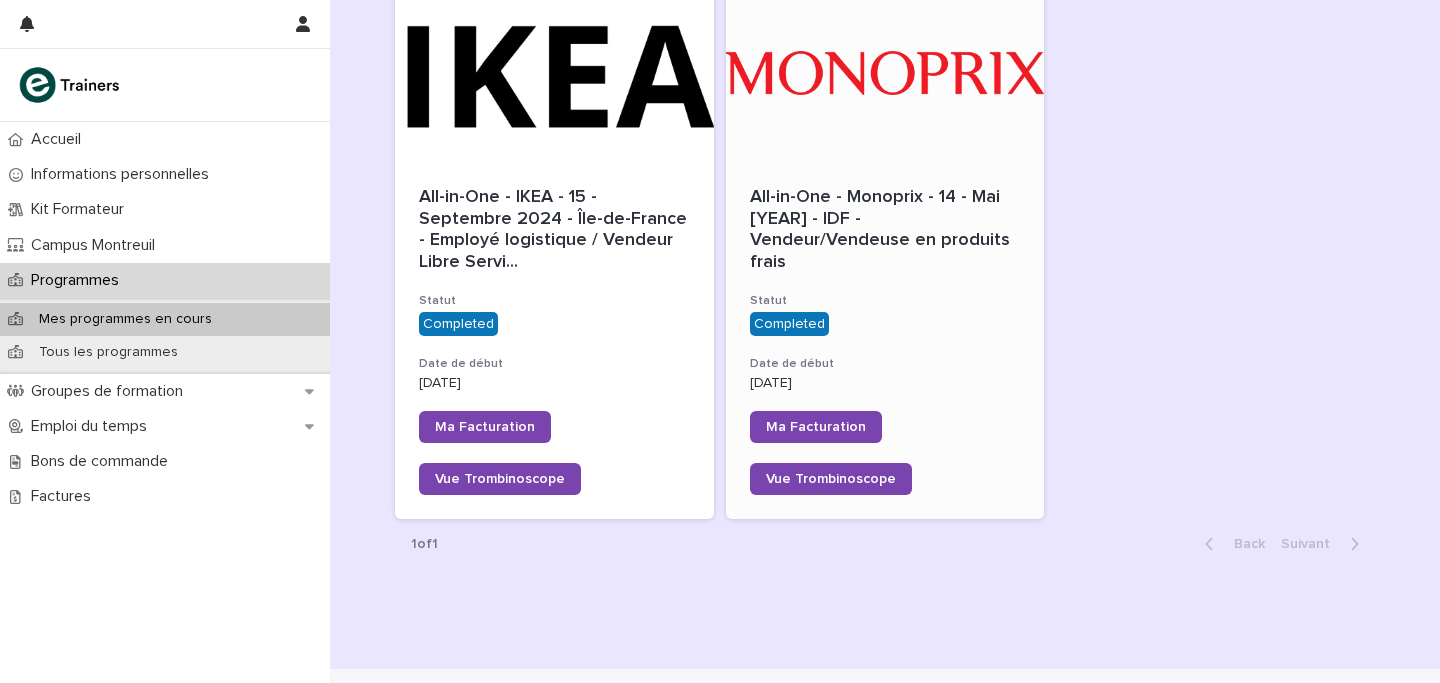 click on "All-in-One - Monoprix - 14 - Mai [YEAR] - IDF - Vendeur/Vendeuse en produits frais" at bounding box center (885, 230) 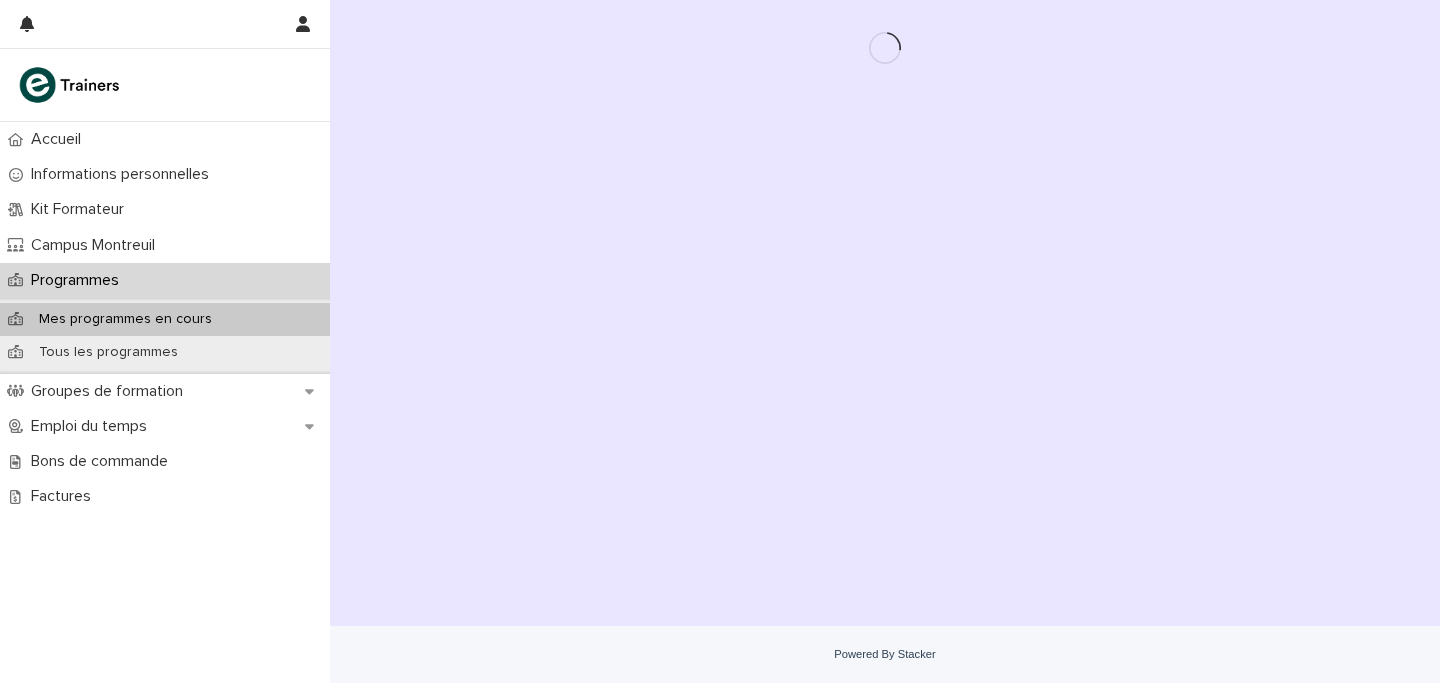 scroll, scrollTop: 0, scrollLeft: 0, axis: both 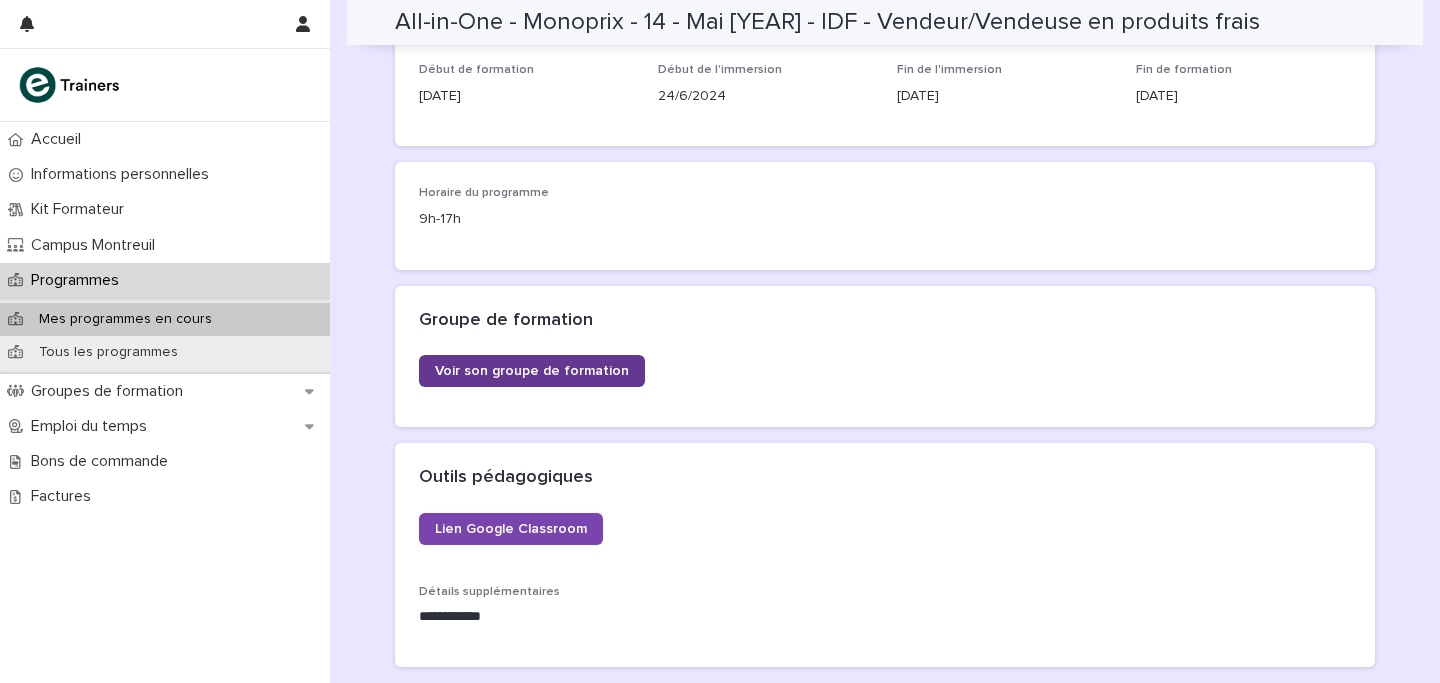 click on "Voir son groupe de formation" at bounding box center [532, 371] 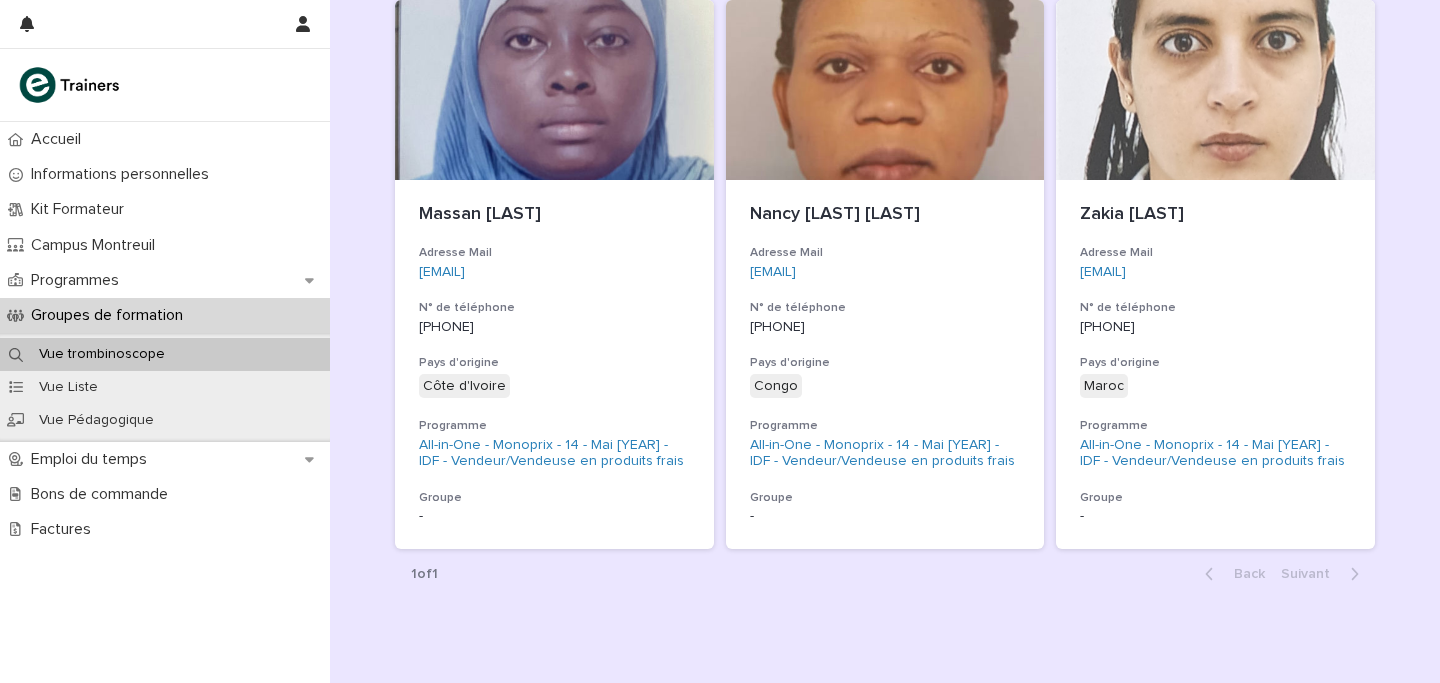 scroll, scrollTop: 1541, scrollLeft: 0, axis: vertical 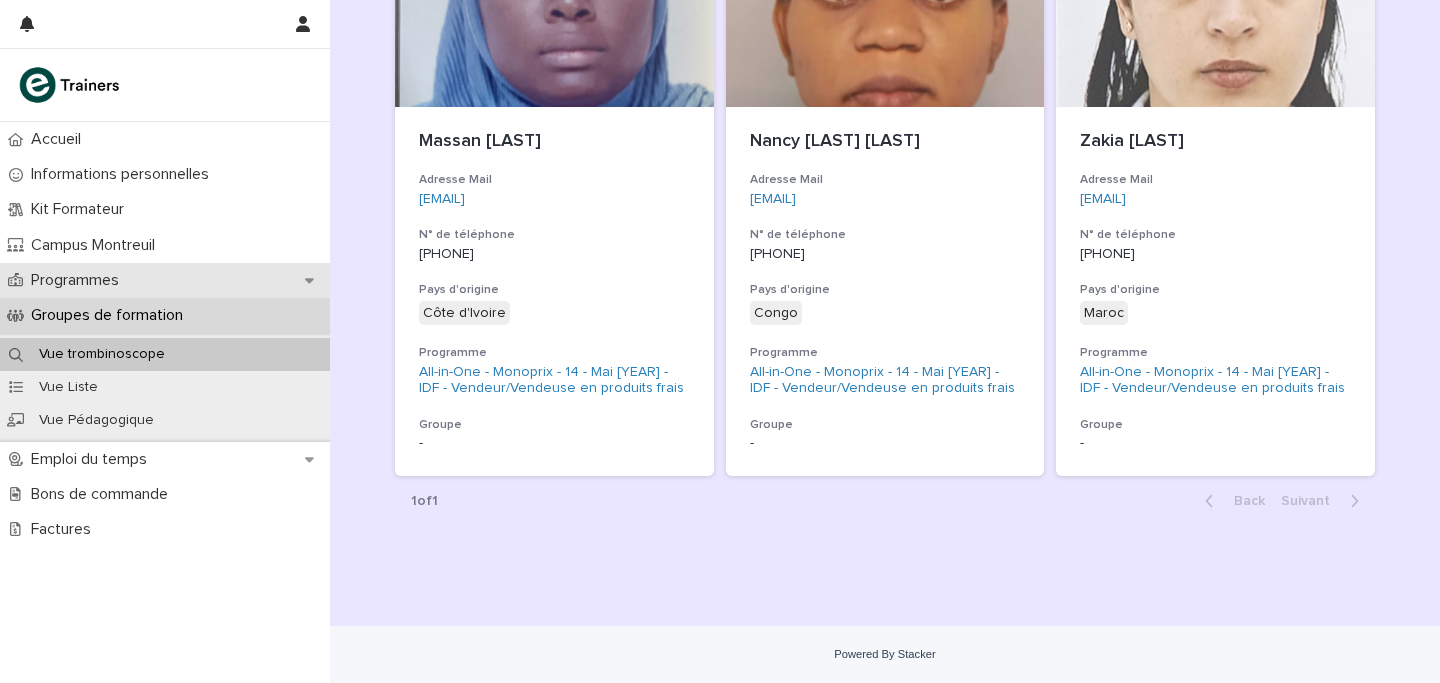 click 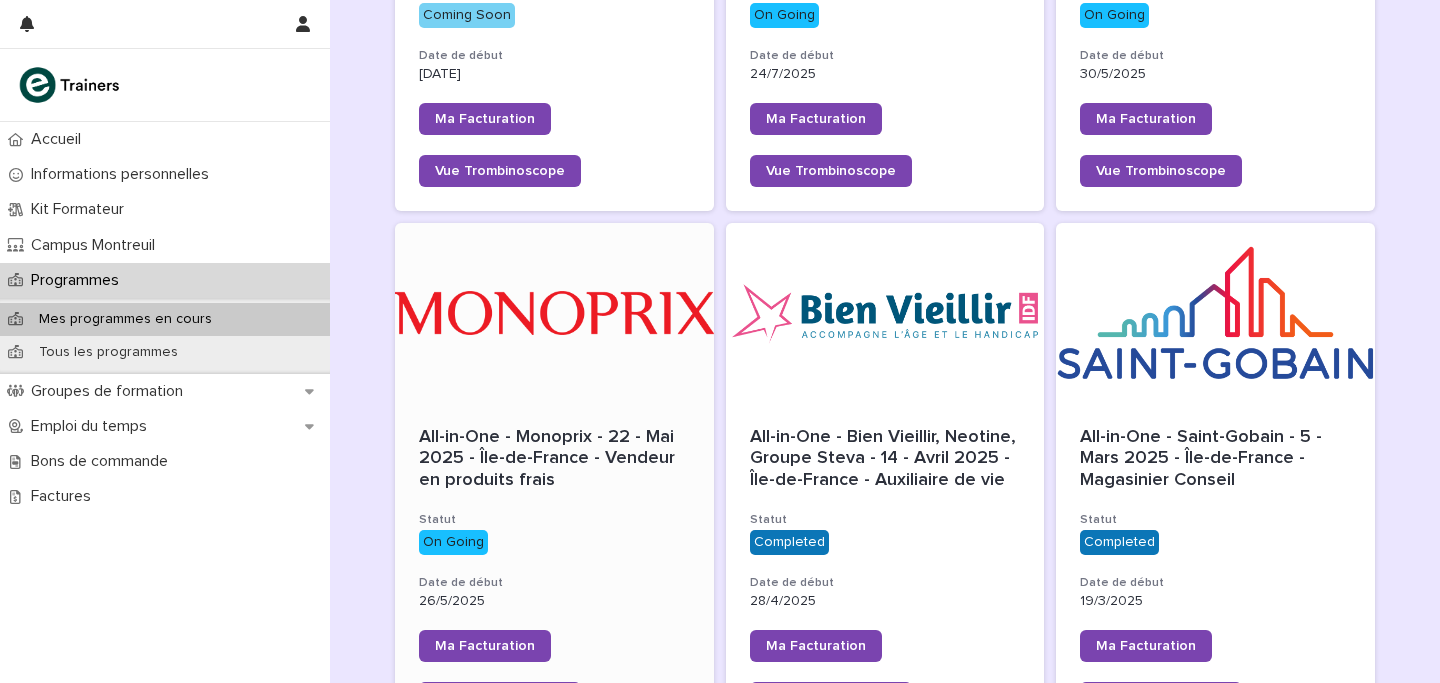 scroll, scrollTop: 549, scrollLeft: 0, axis: vertical 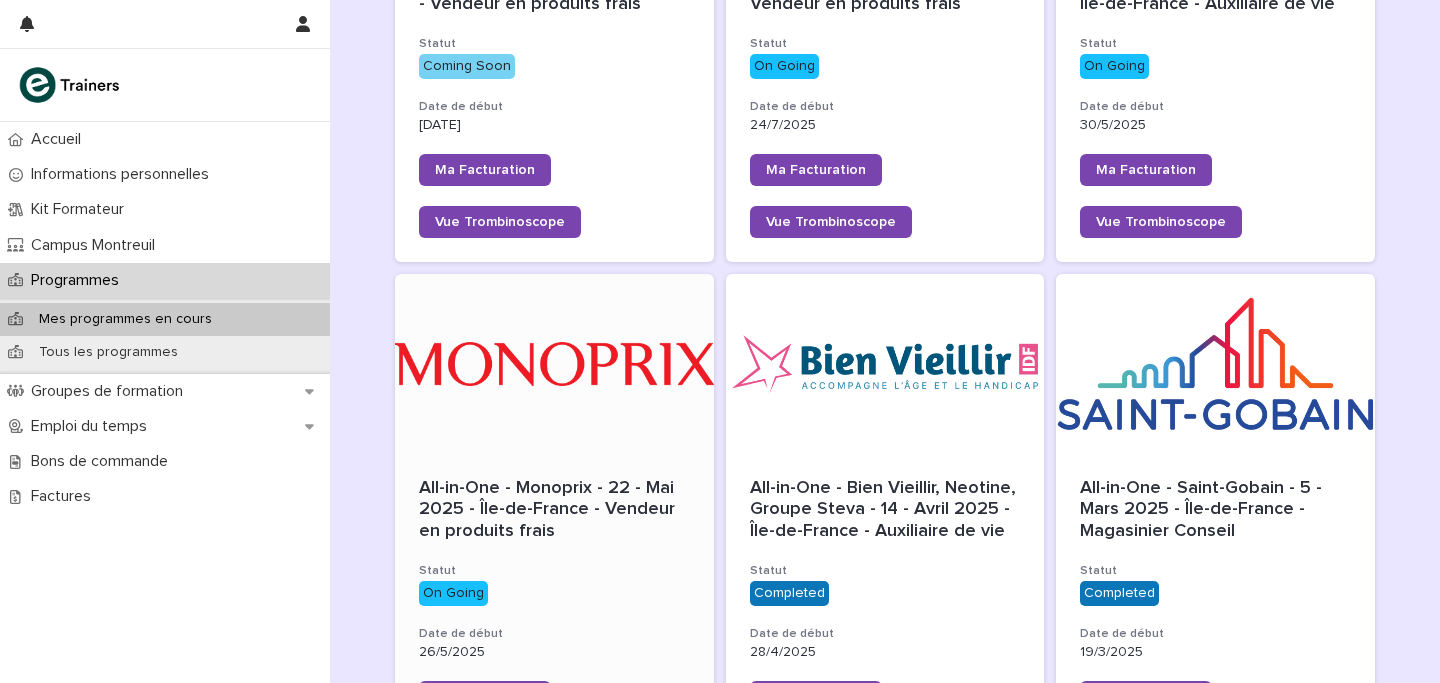 click on "All-in-One - Monoprix - 22 - Mai 2025 - Île-de-France - Vendeur en produits frais Statut On Going Date de début 26/5/2025 Ma Facturation Vue Trombinoscope" at bounding box center (554, 621) 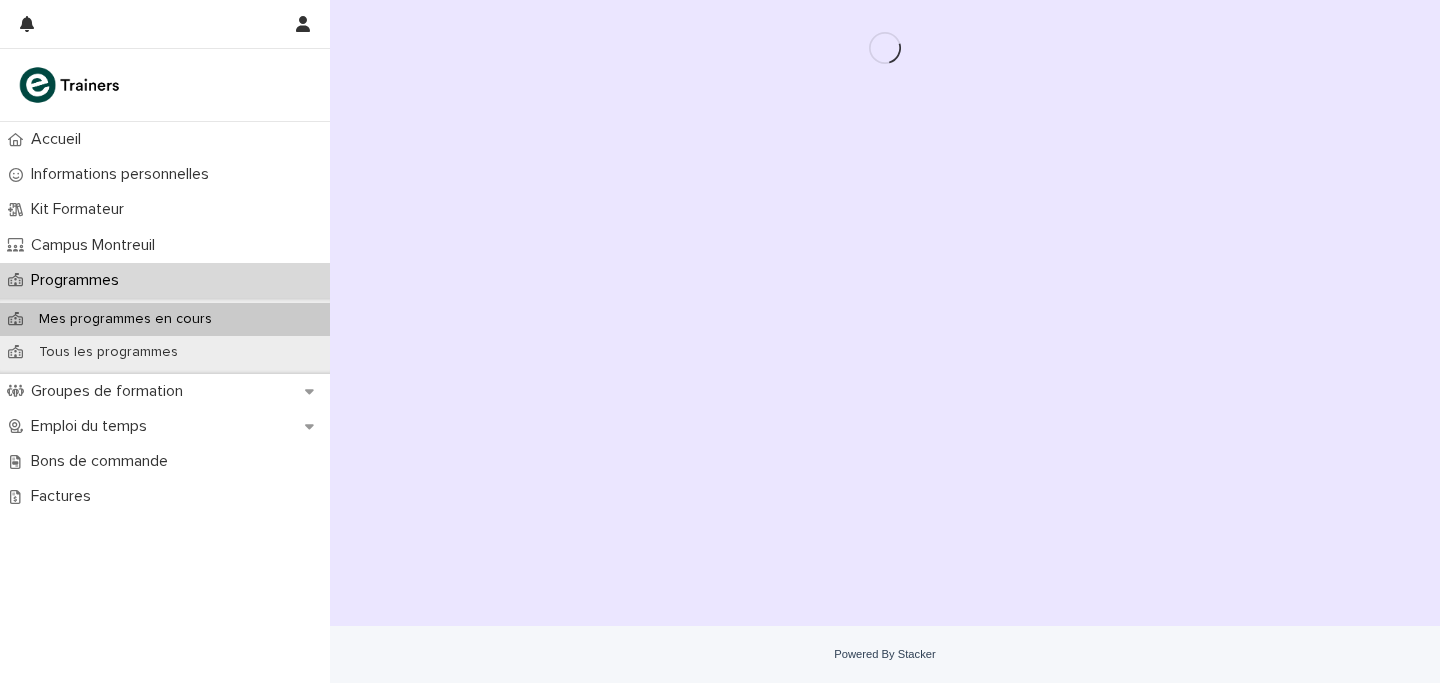 scroll, scrollTop: 0, scrollLeft: 0, axis: both 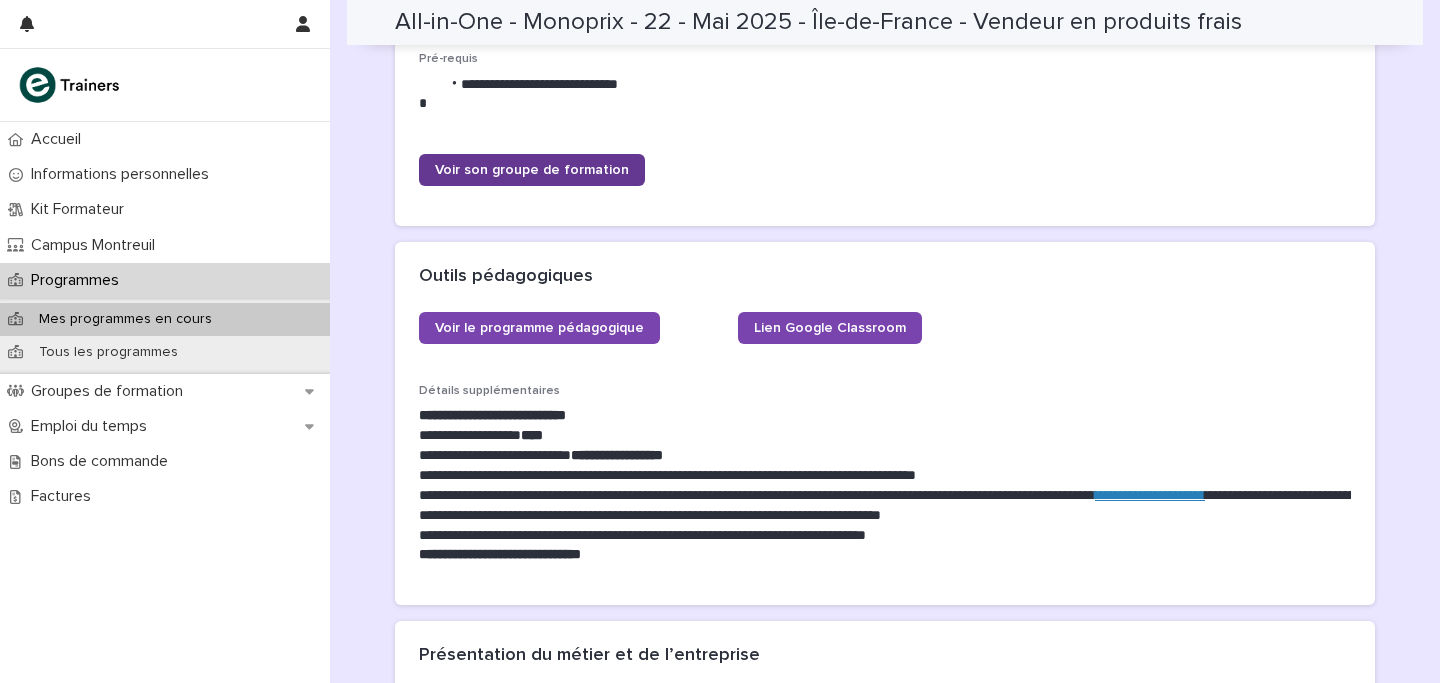 click on "Voir son groupe de formation" at bounding box center [532, 170] 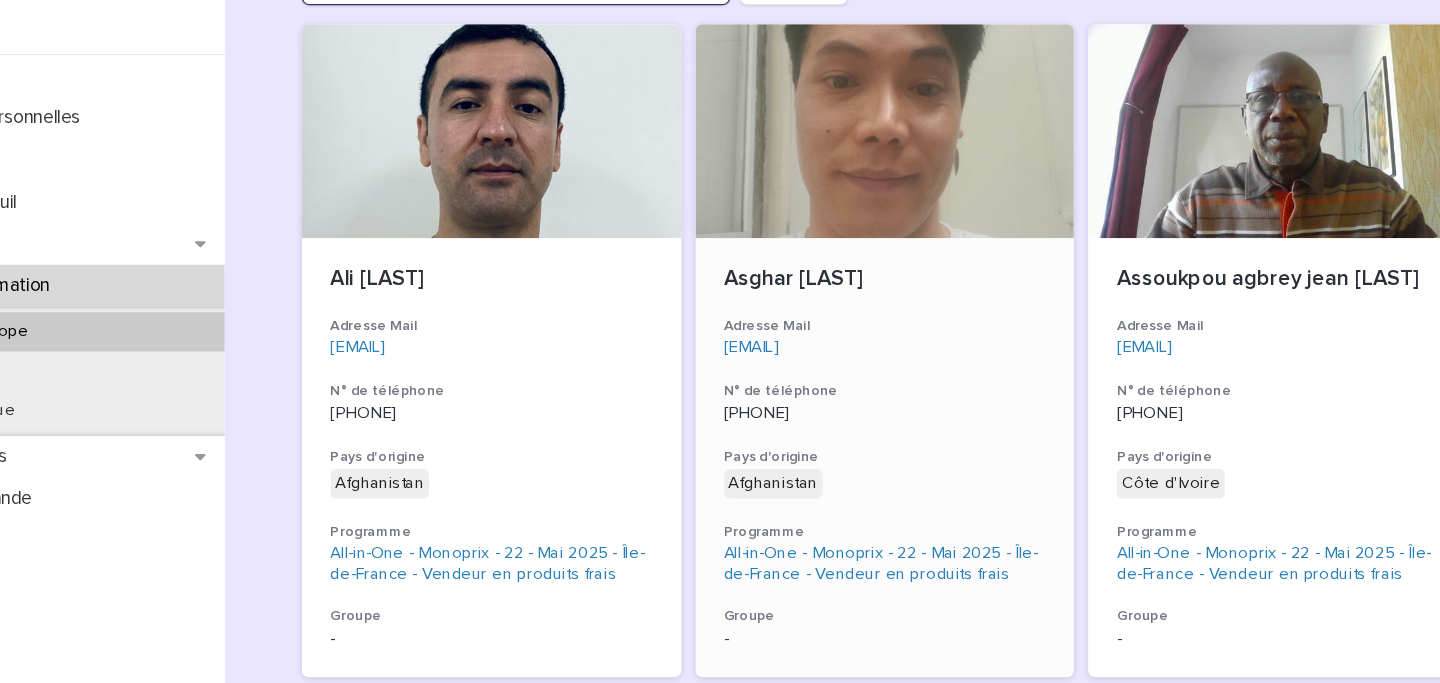 scroll, scrollTop: 285, scrollLeft: 0, axis: vertical 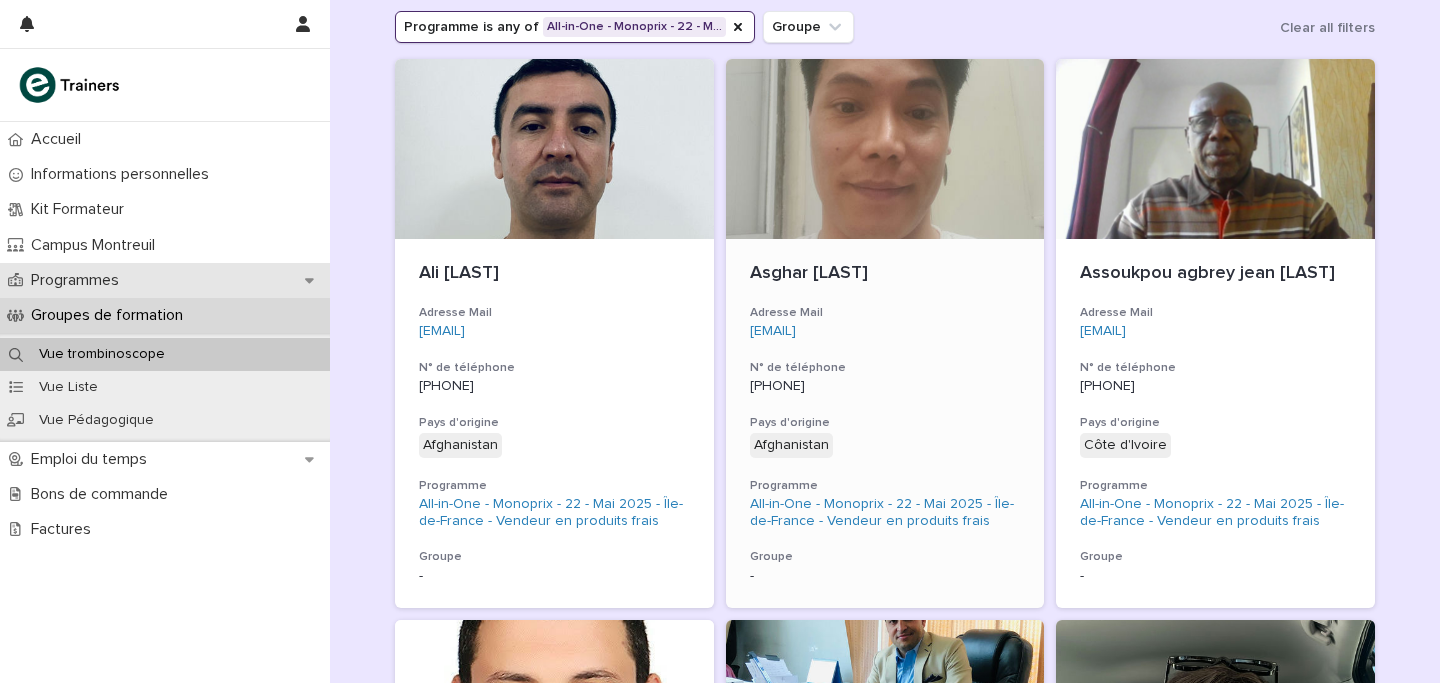 click on "Programmes" at bounding box center [165, 280] 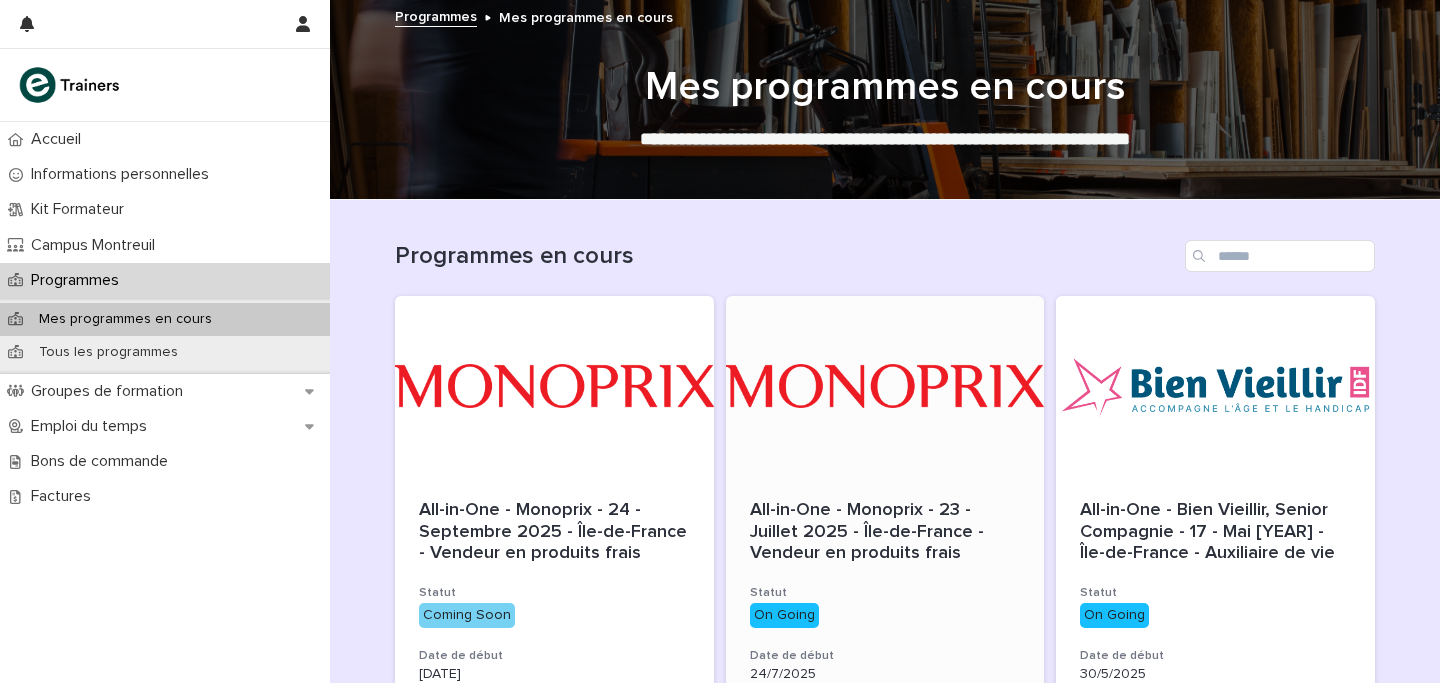 scroll, scrollTop: 381, scrollLeft: 0, axis: vertical 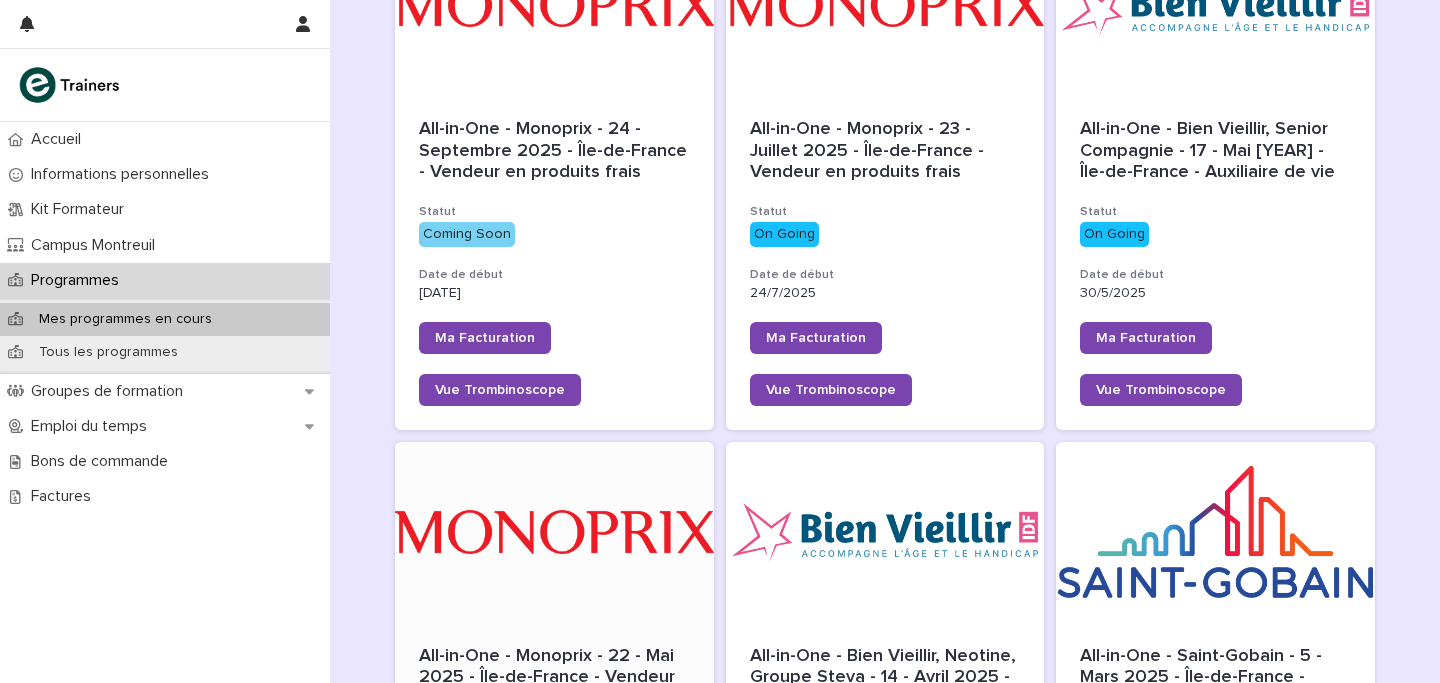 click at bounding box center [554, 532] 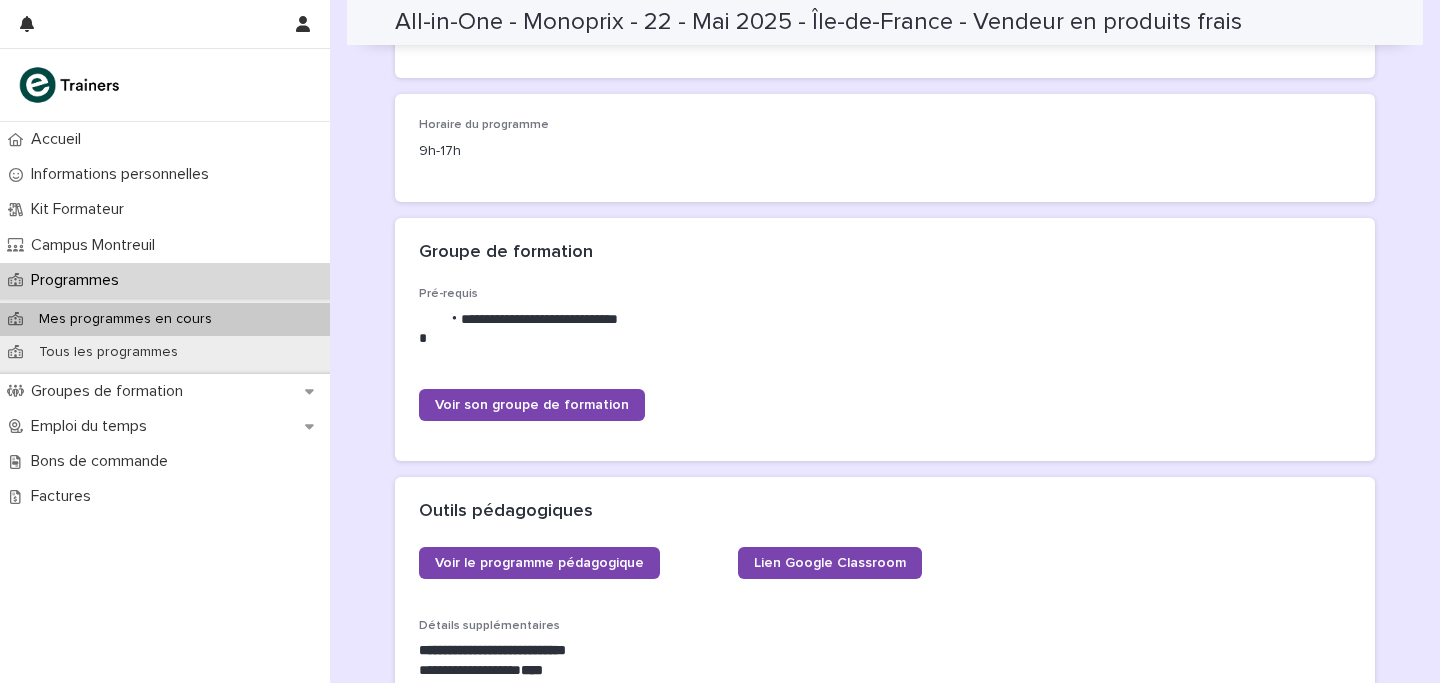 scroll, scrollTop: 547, scrollLeft: 0, axis: vertical 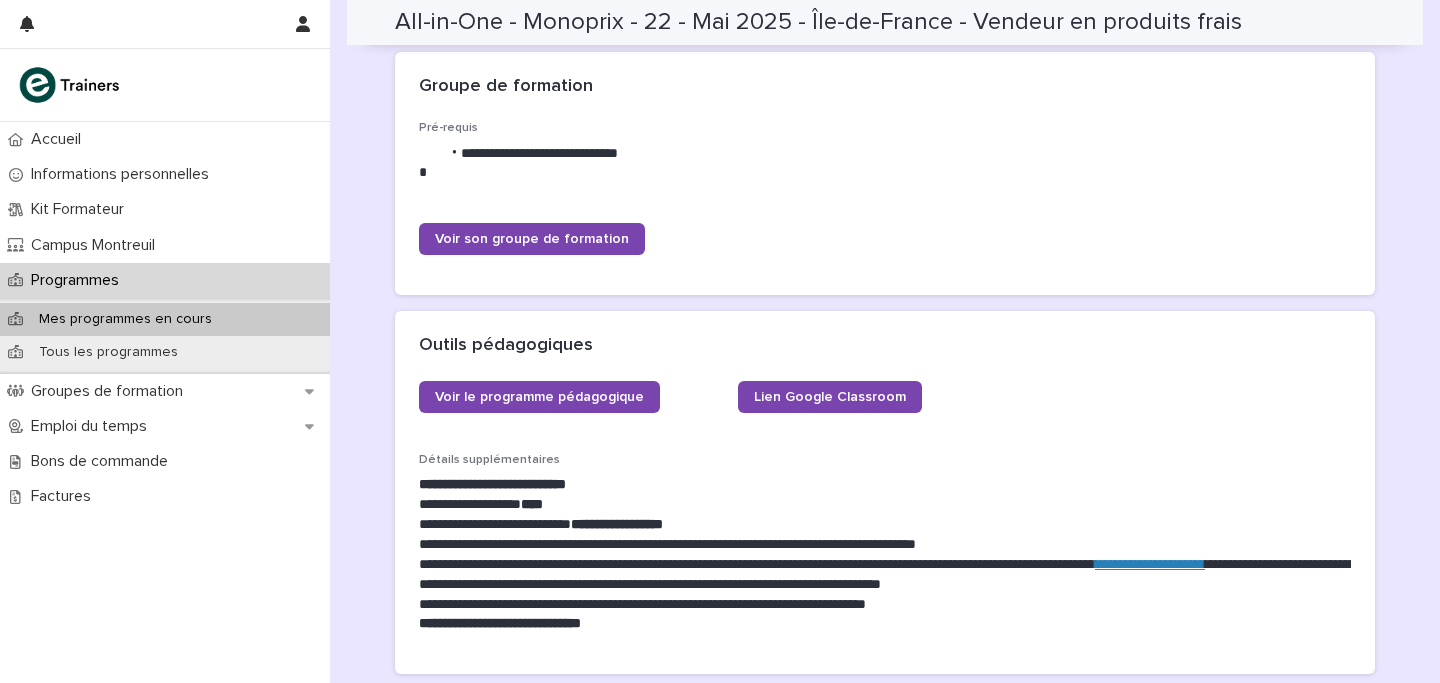 click on "Programmes" at bounding box center [165, 280] 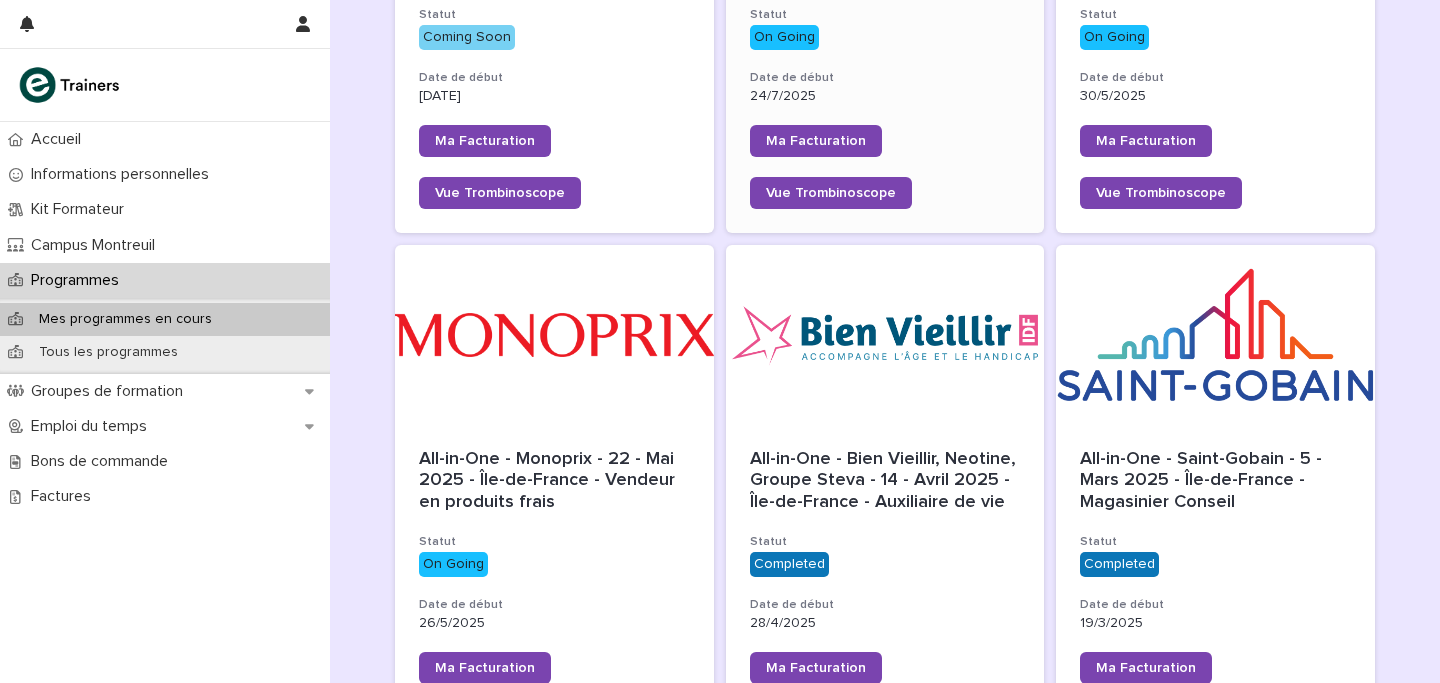 scroll, scrollTop: 598, scrollLeft: 0, axis: vertical 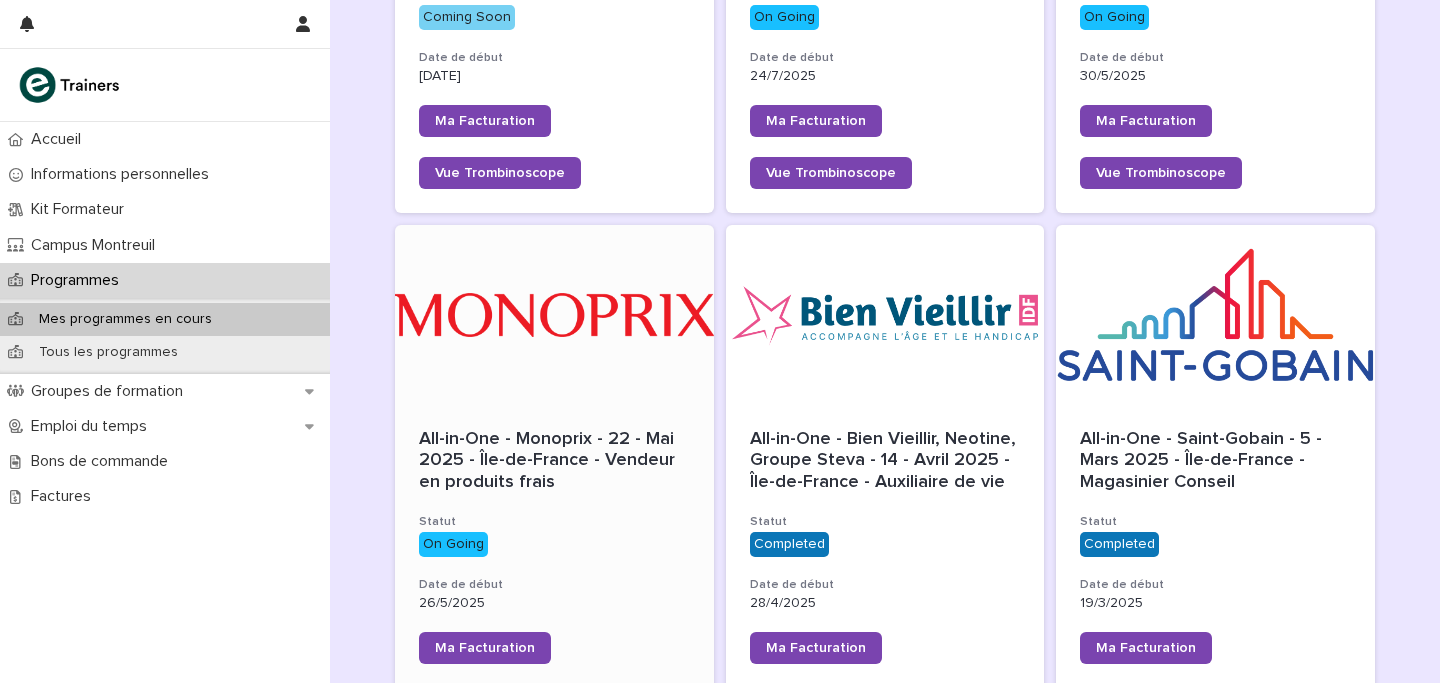 click at bounding box center (554, 315) 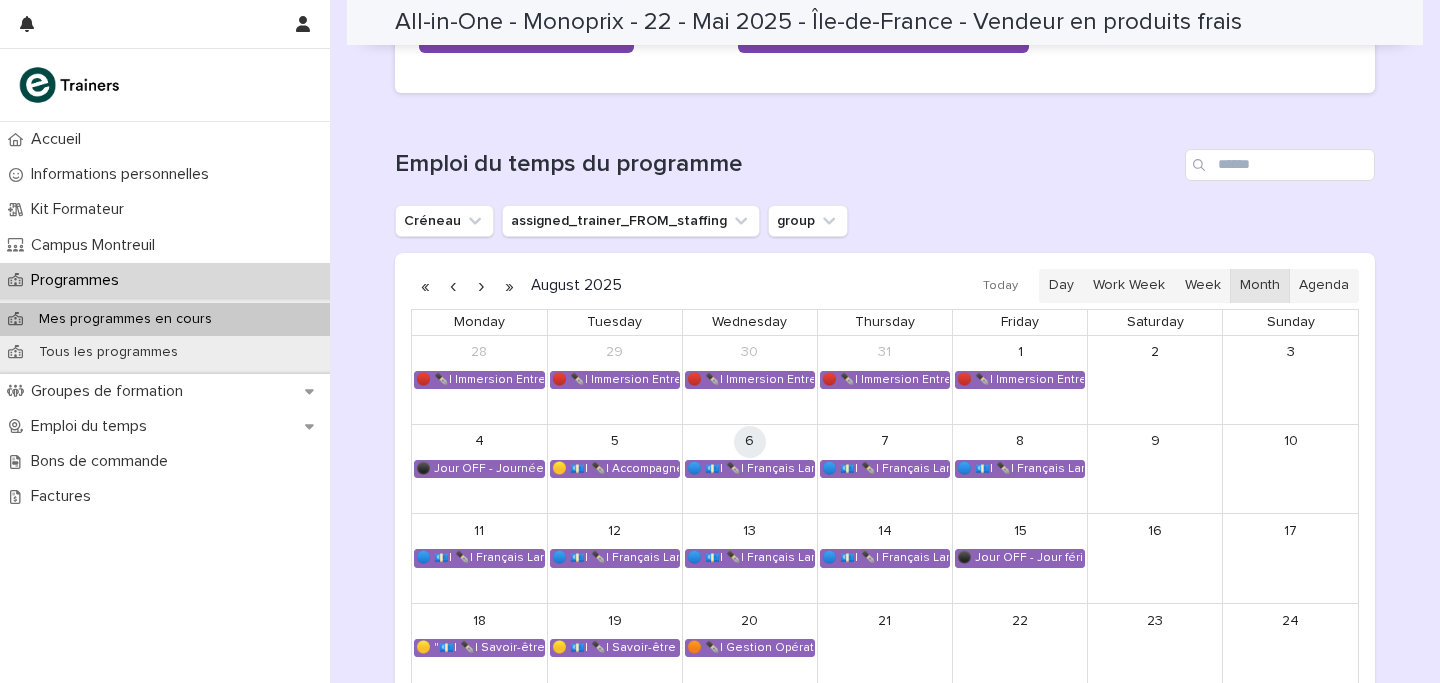 scroll, scrollTop: 1287, scrollLeft: 0, axis: vertical 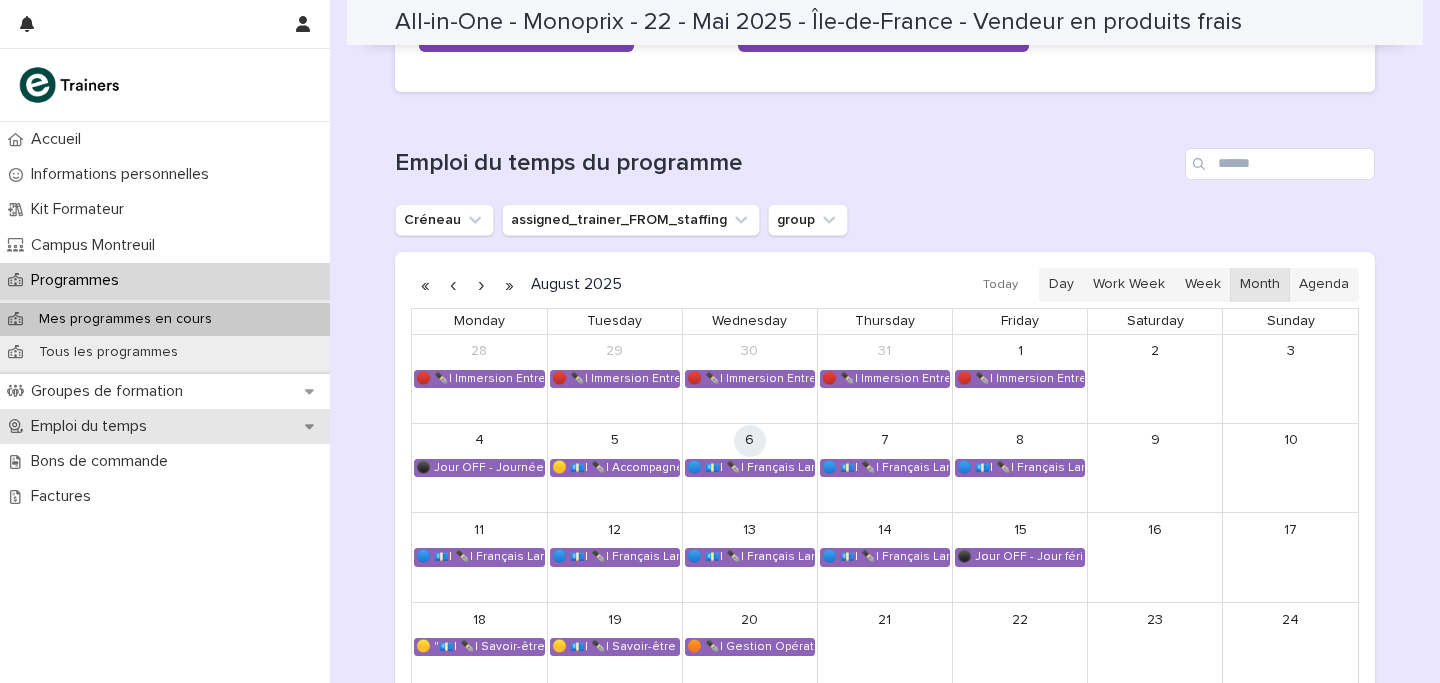 click on "Emploi du temps" at bounding box center (93, 426) 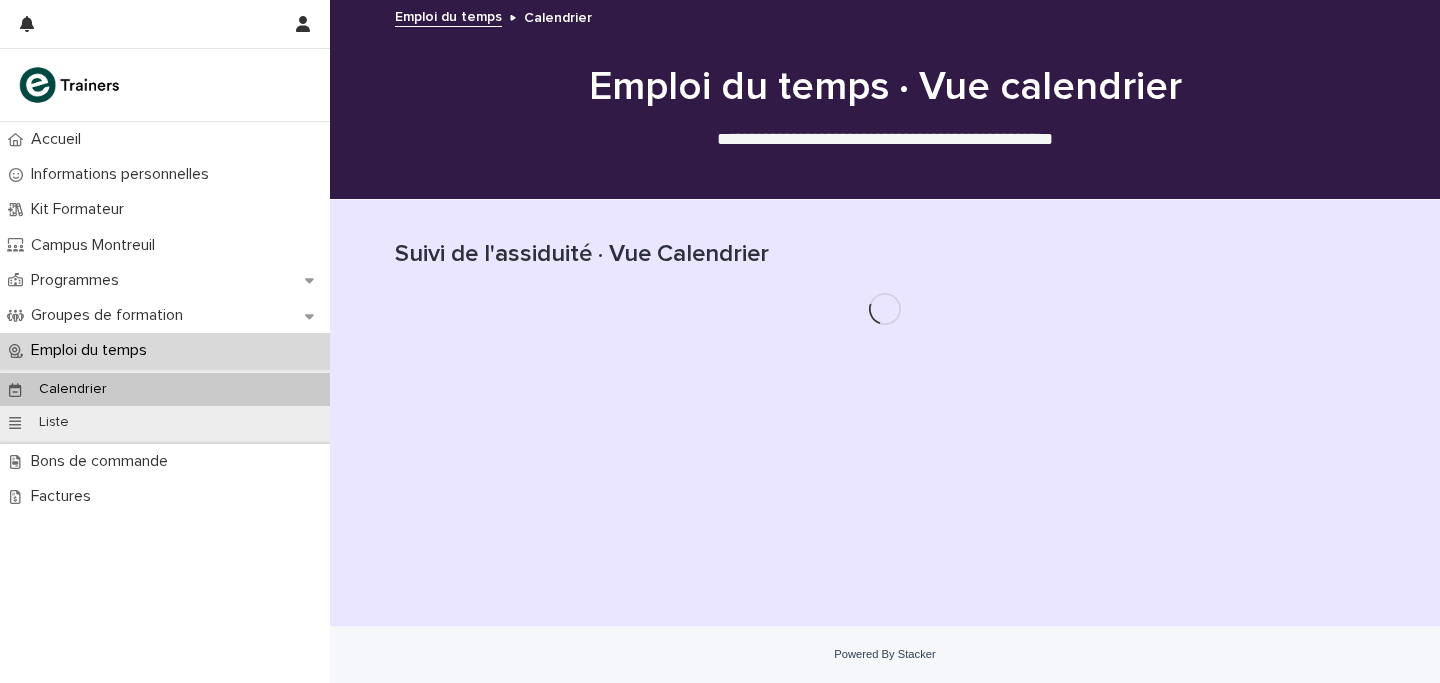 scroll, scrollTop: 0, scrollLeft: 0, axis: both 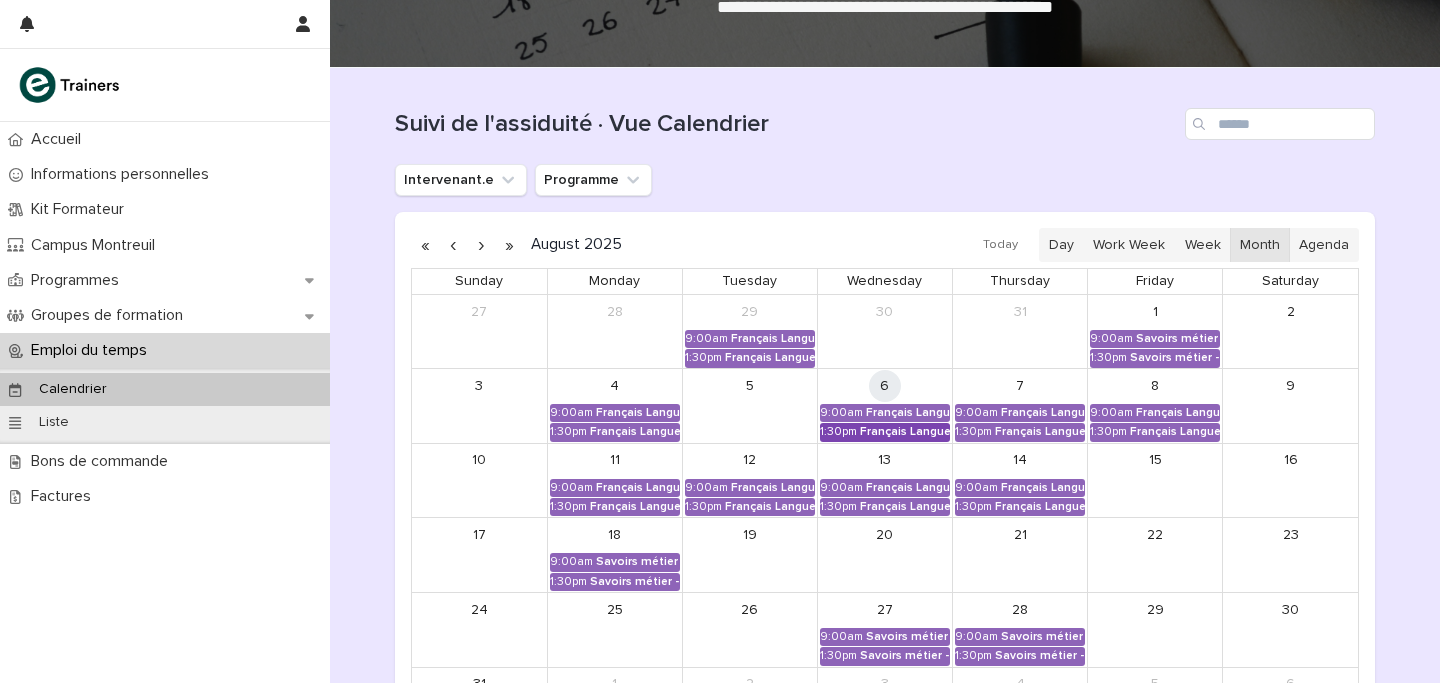 click on "Français Langue Professionnel - Valoriser les produits frais et leur origine" at bounding box center [905, 432] 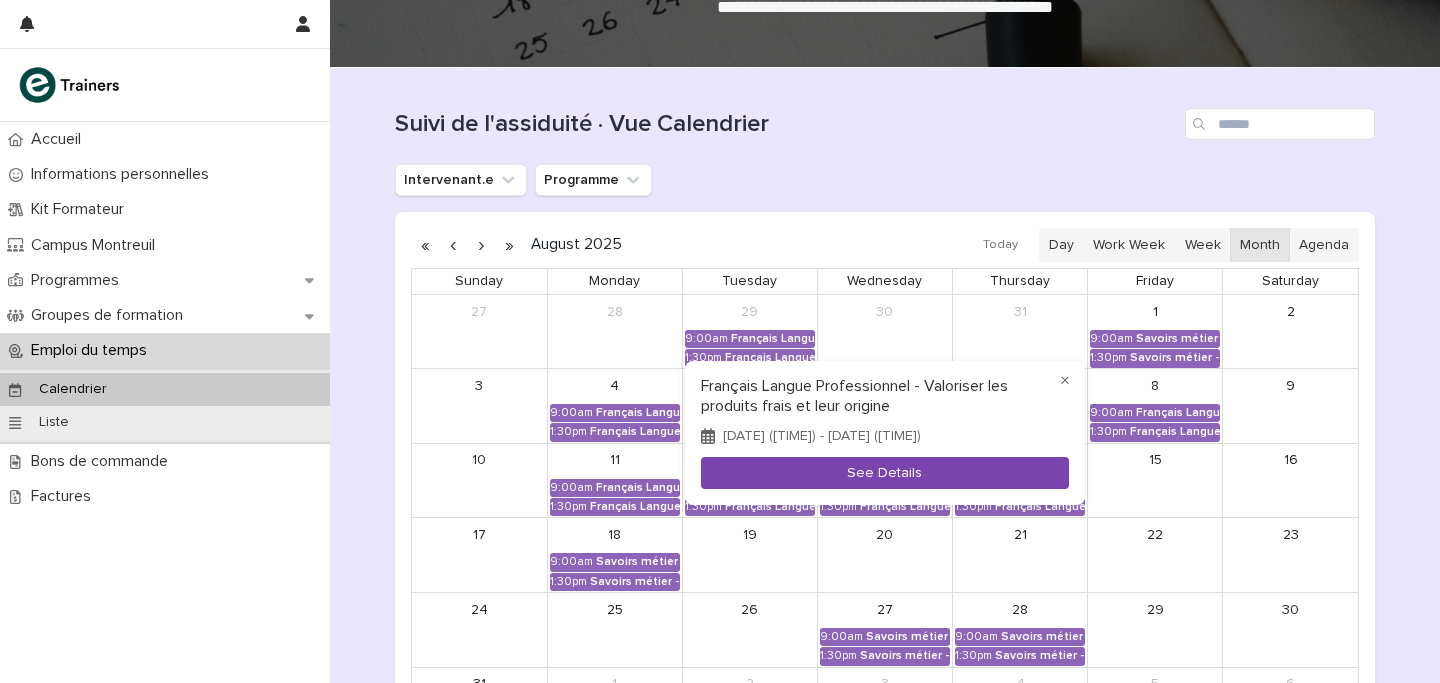 click on "See Details" at bounding box center [885, 473] 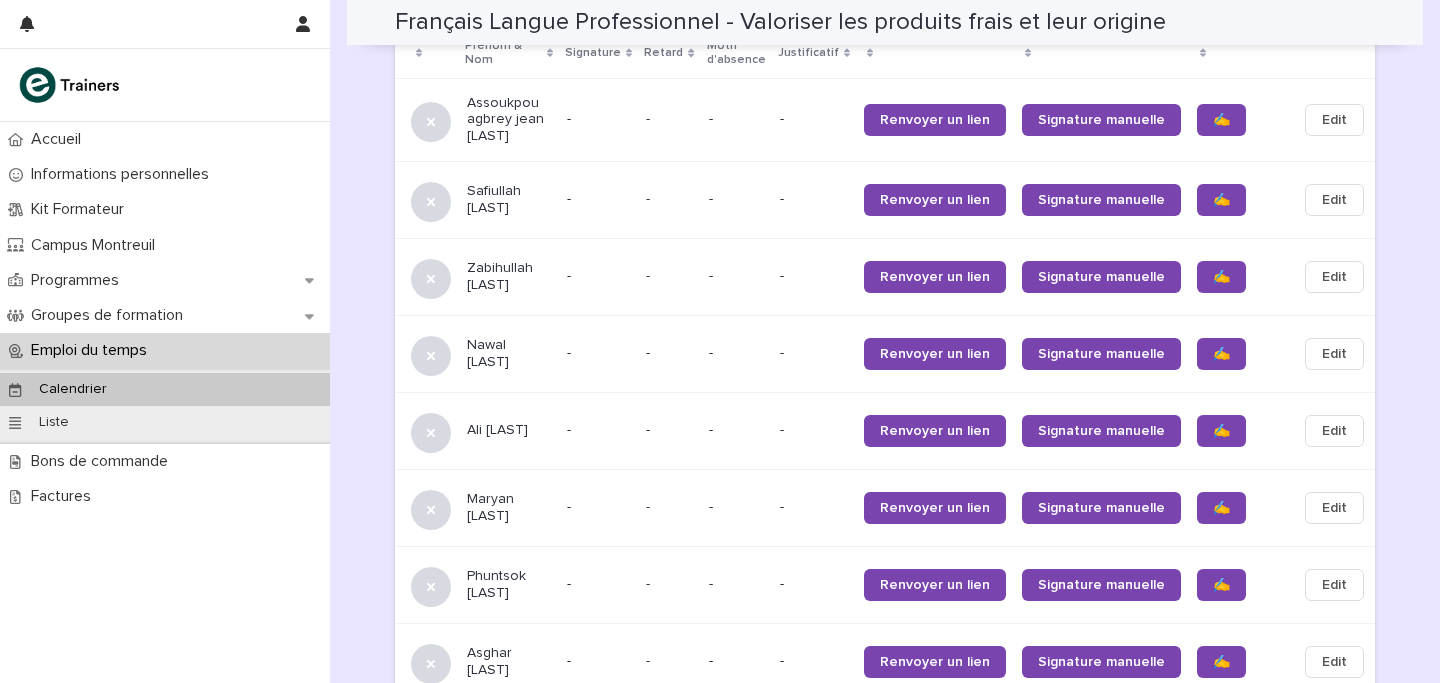 scroll, scrollTop: 1280, scrollLeft: 0, axis: vertical 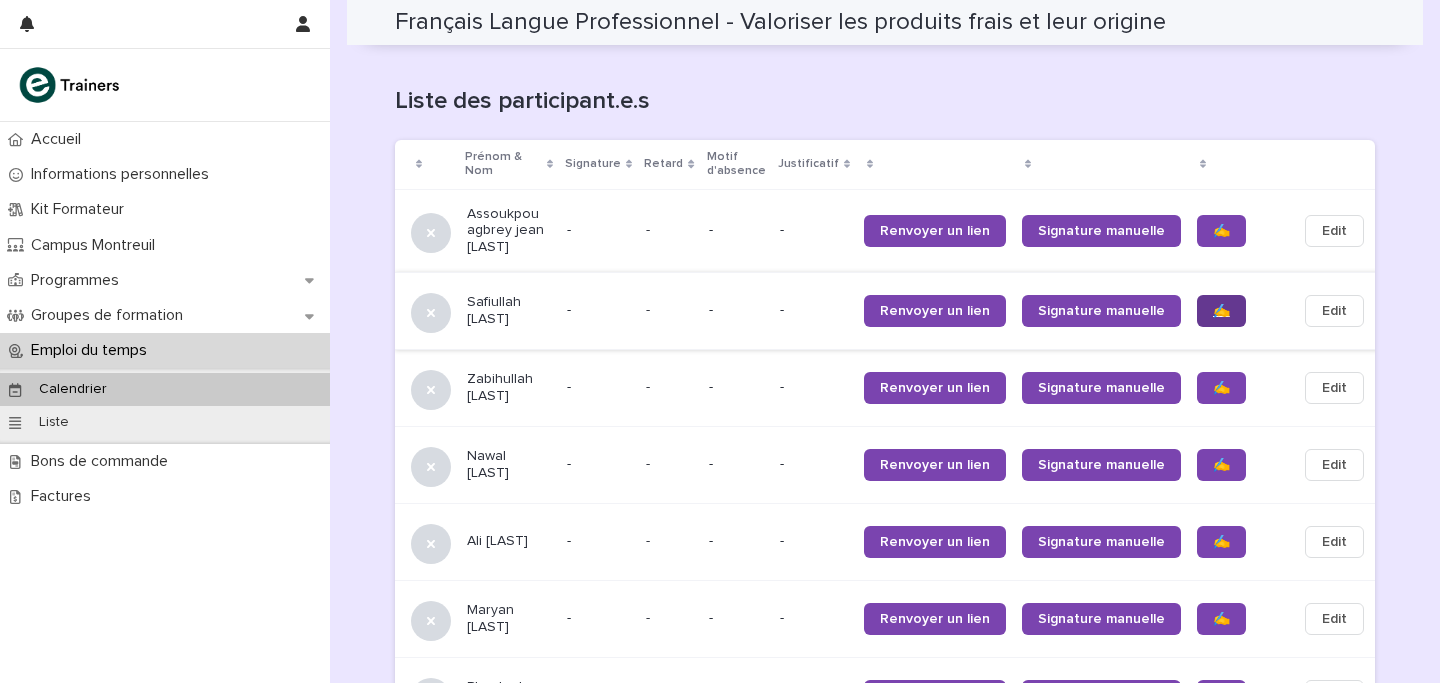 click on "✍️" at bounding box center (1221, 311) 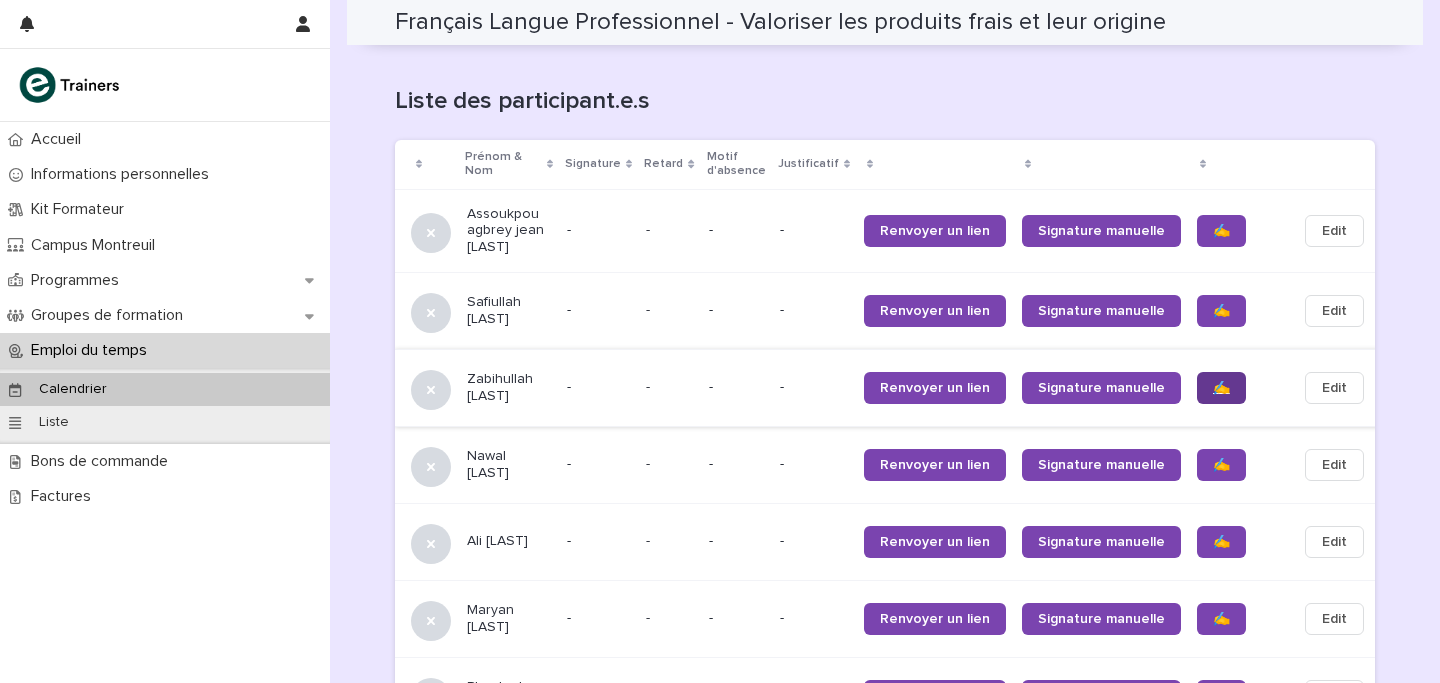 click on "✍️" at bounding box center [1221, 388] 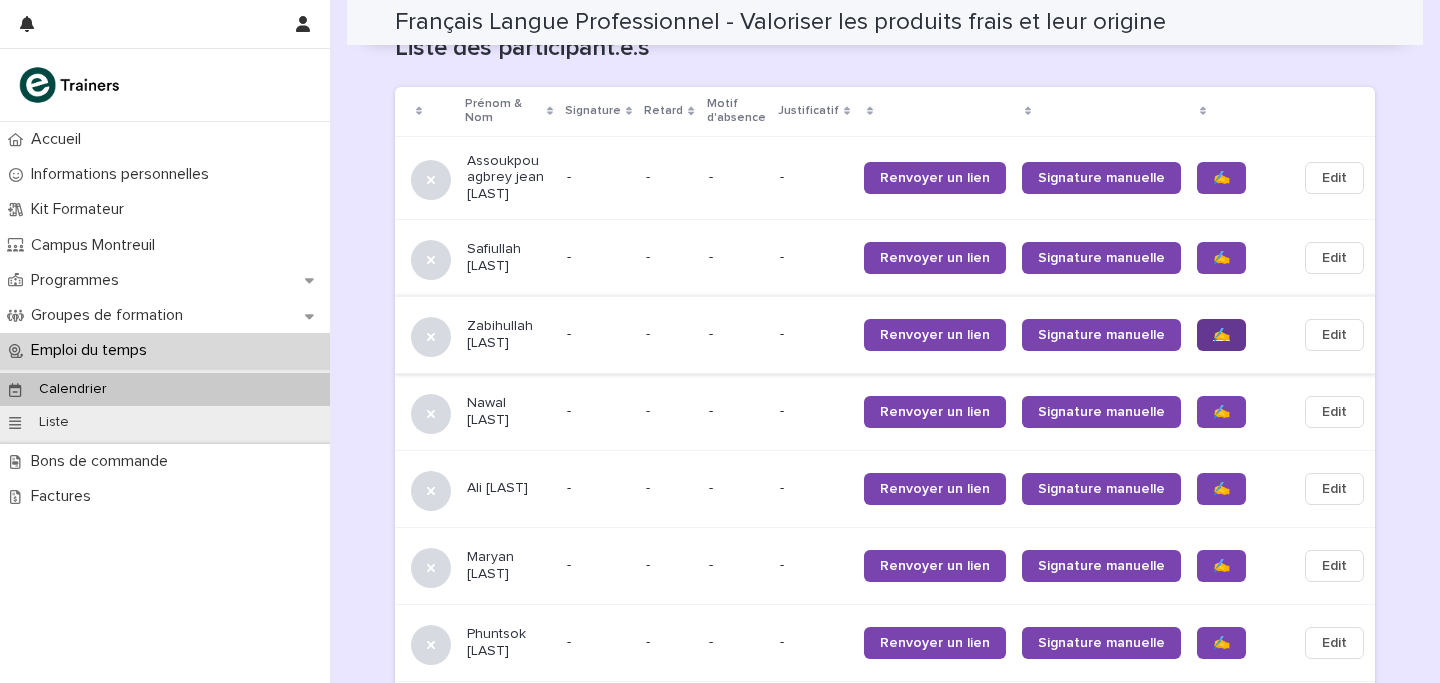 scroll, scrollTop: 1337, scrollLeft: 0, axis: vertical 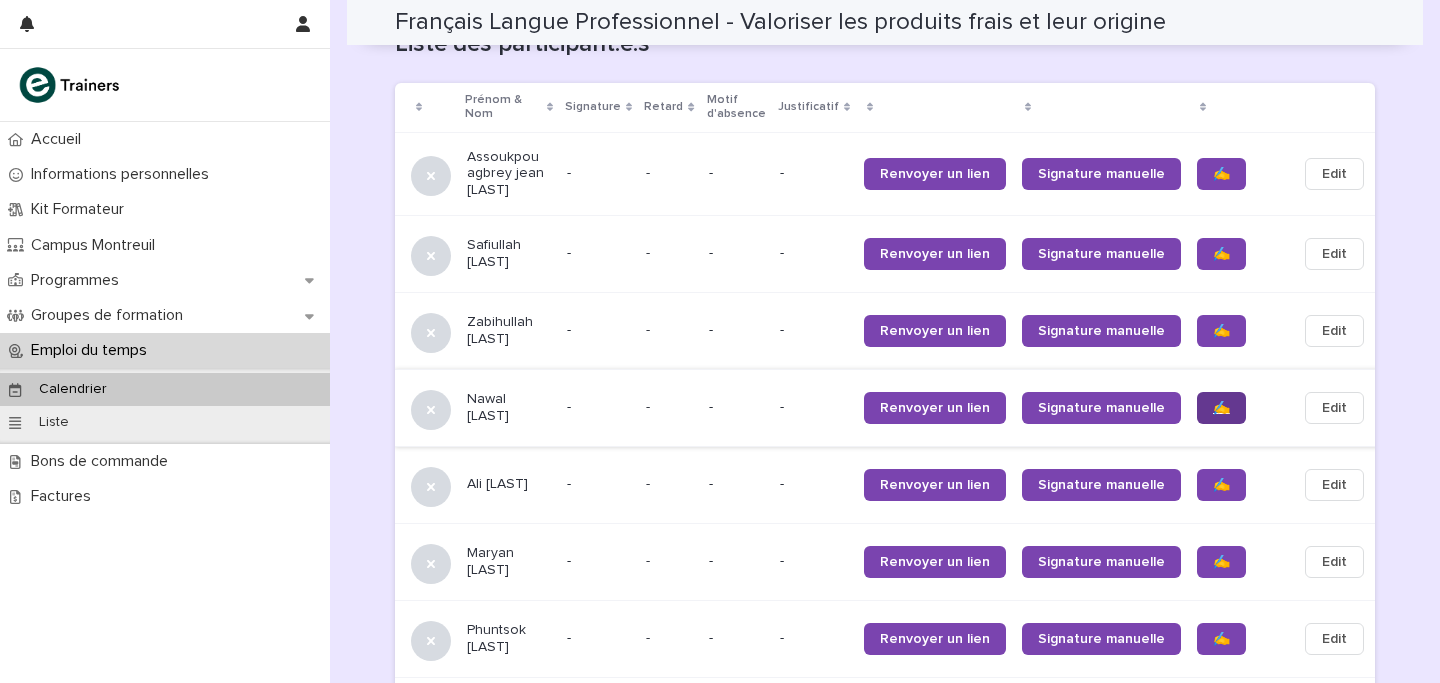 click on "✍️" at bounding box center [1221, 408] 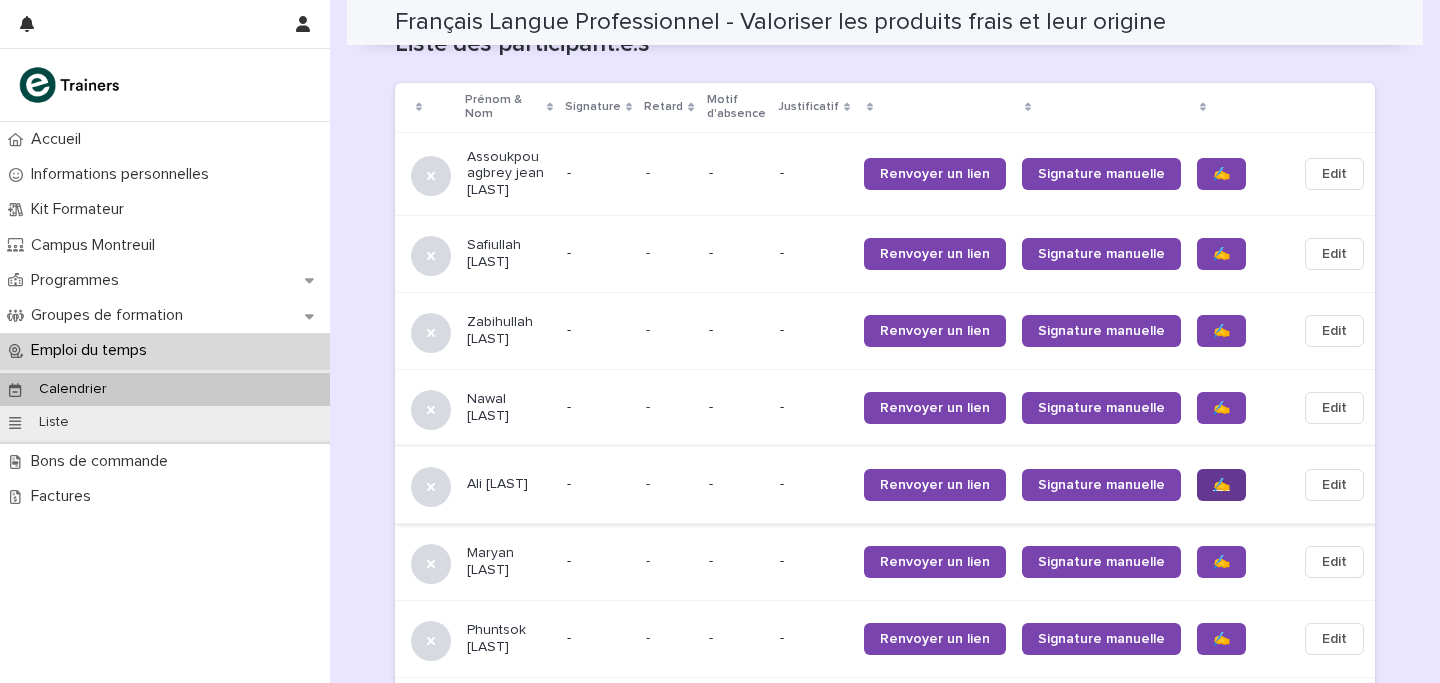 click on "✍️" at bounding box center (1221, 485) 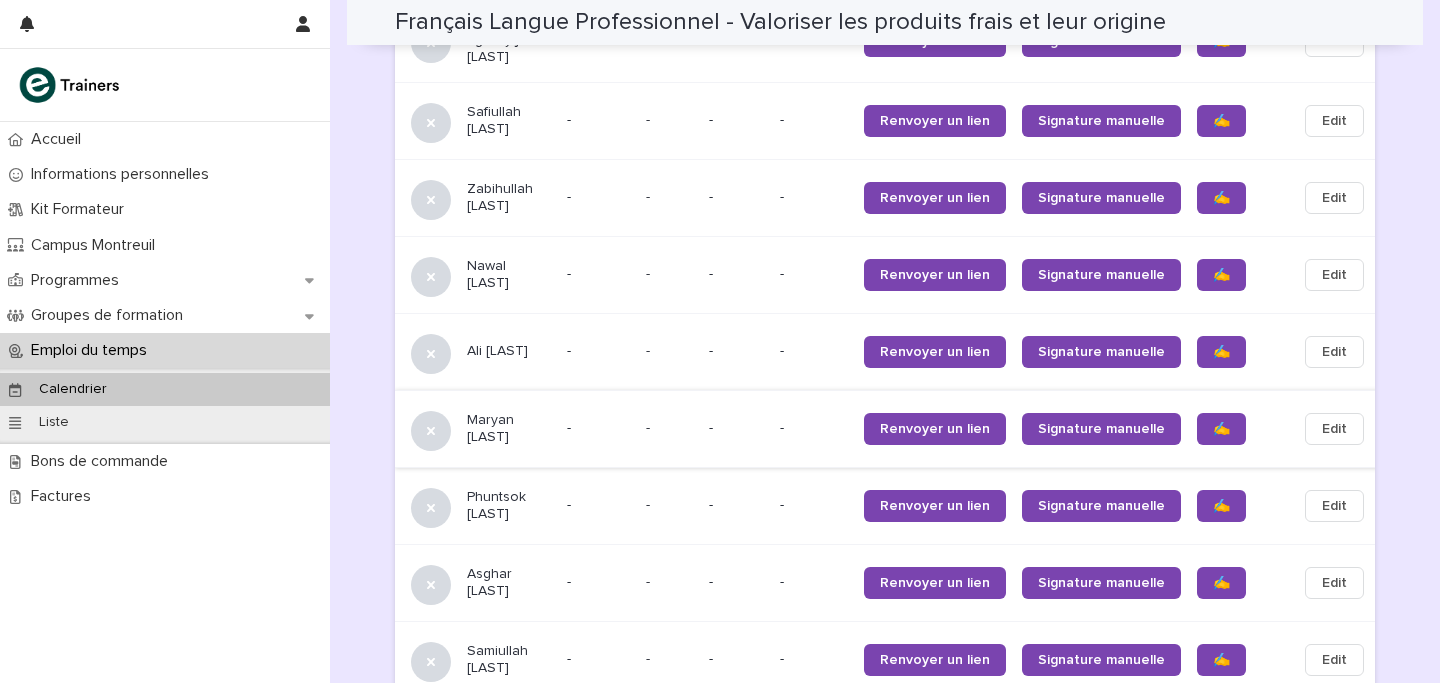scroll, scrollTop: 1569, scrollLeft: 0, axis: vertical 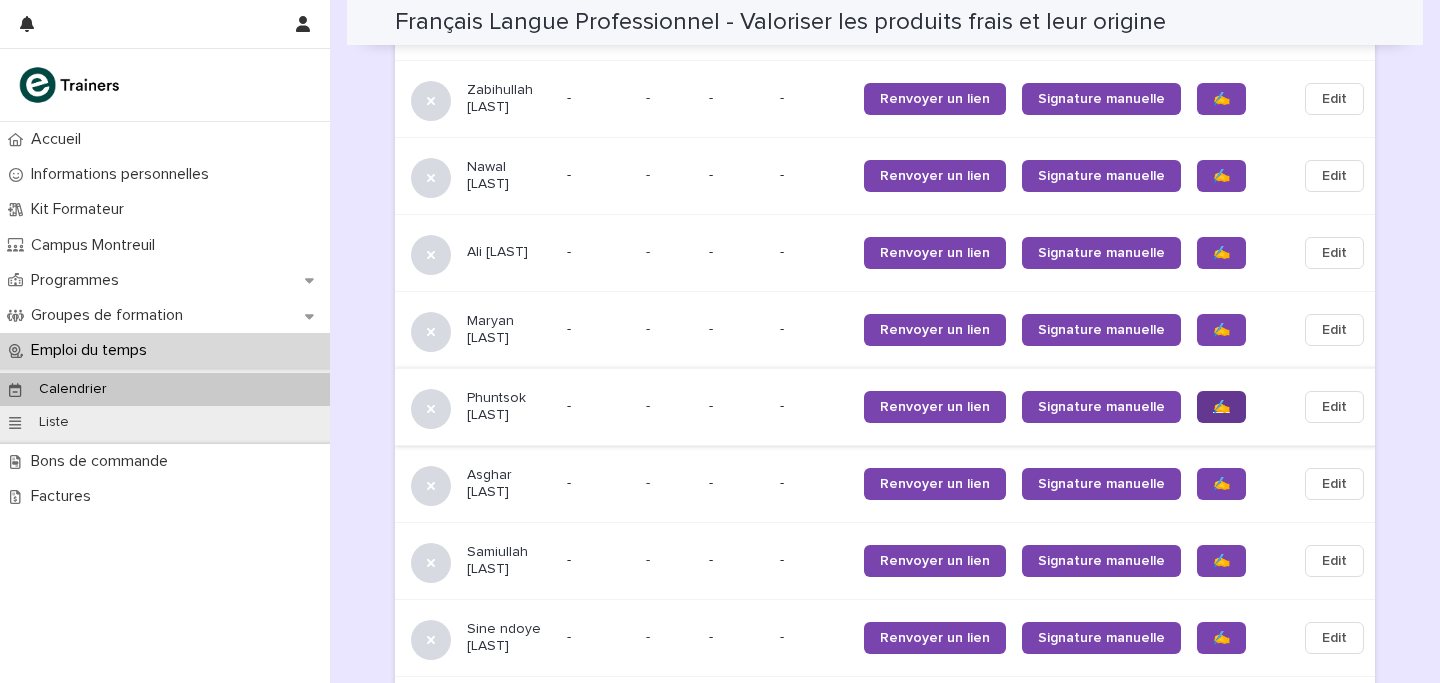 click on "✍️" at bounding box center [1221, 407] 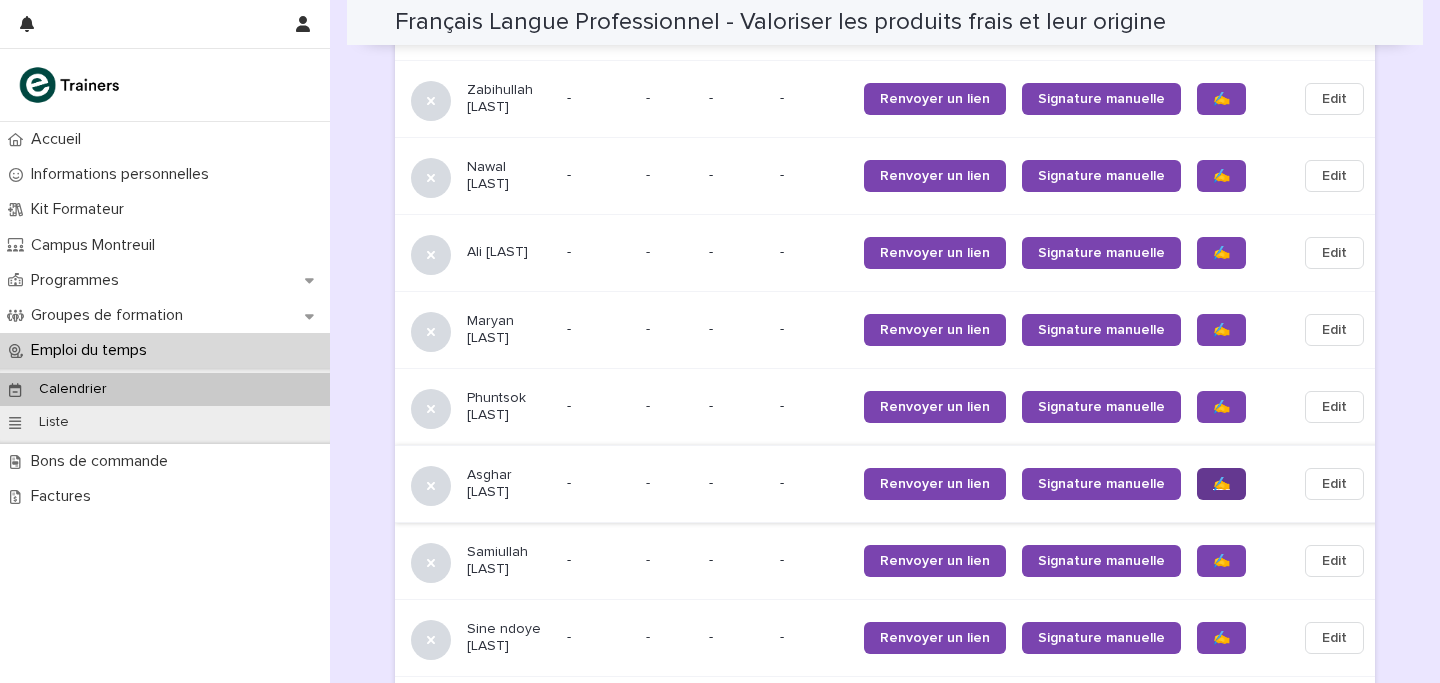 click on "✍️" at bounding box center (1221, 484) 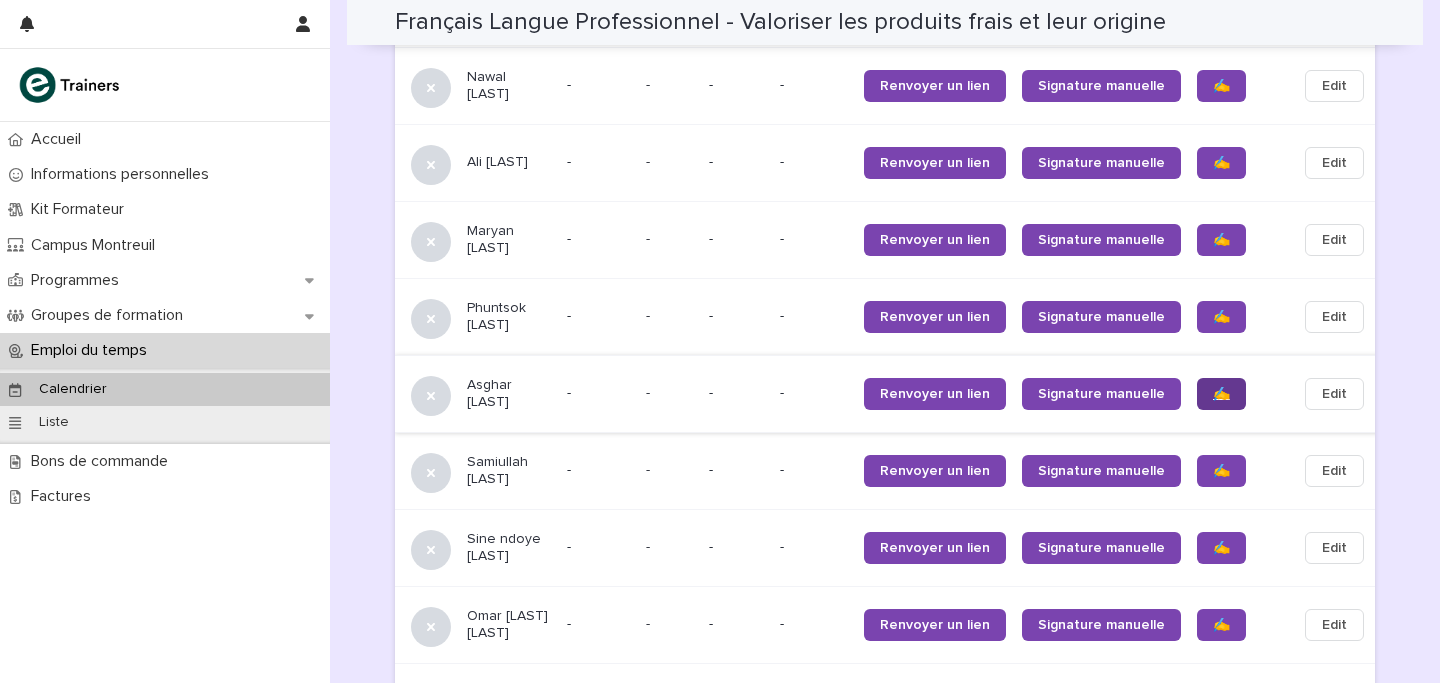 scroll, scrollTop: 1660, scrollLeft: 0, axis: vertical 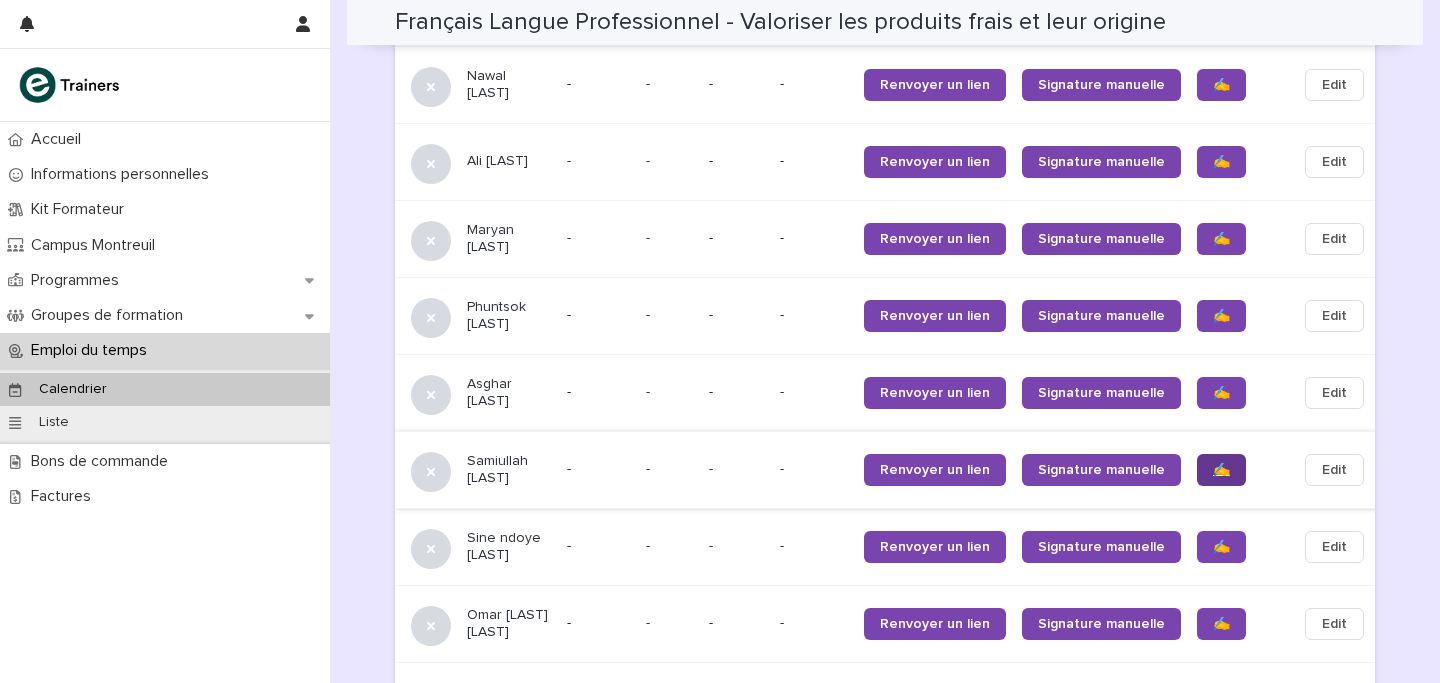 click on "✍️" at bounding box center [1221, 470] 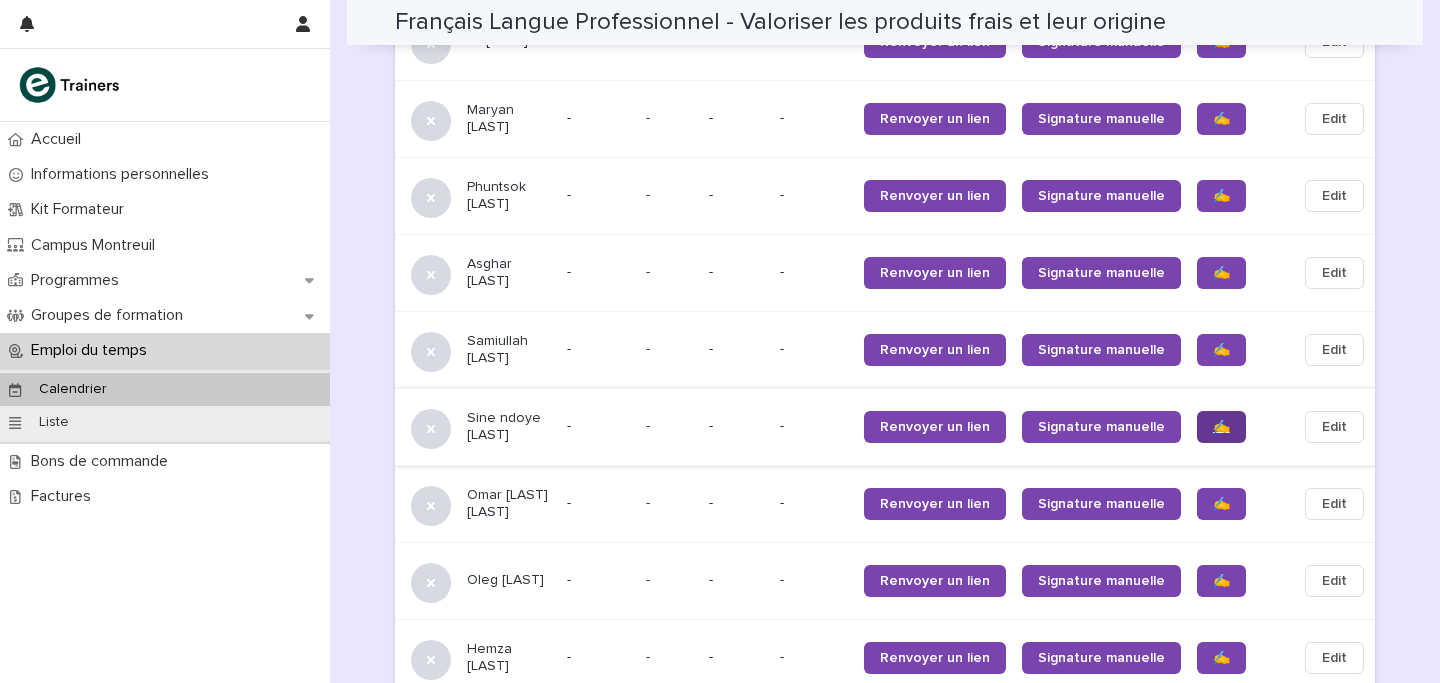 scroll, scrollTop: 1789, scrollLeft: 0, axis: vertical 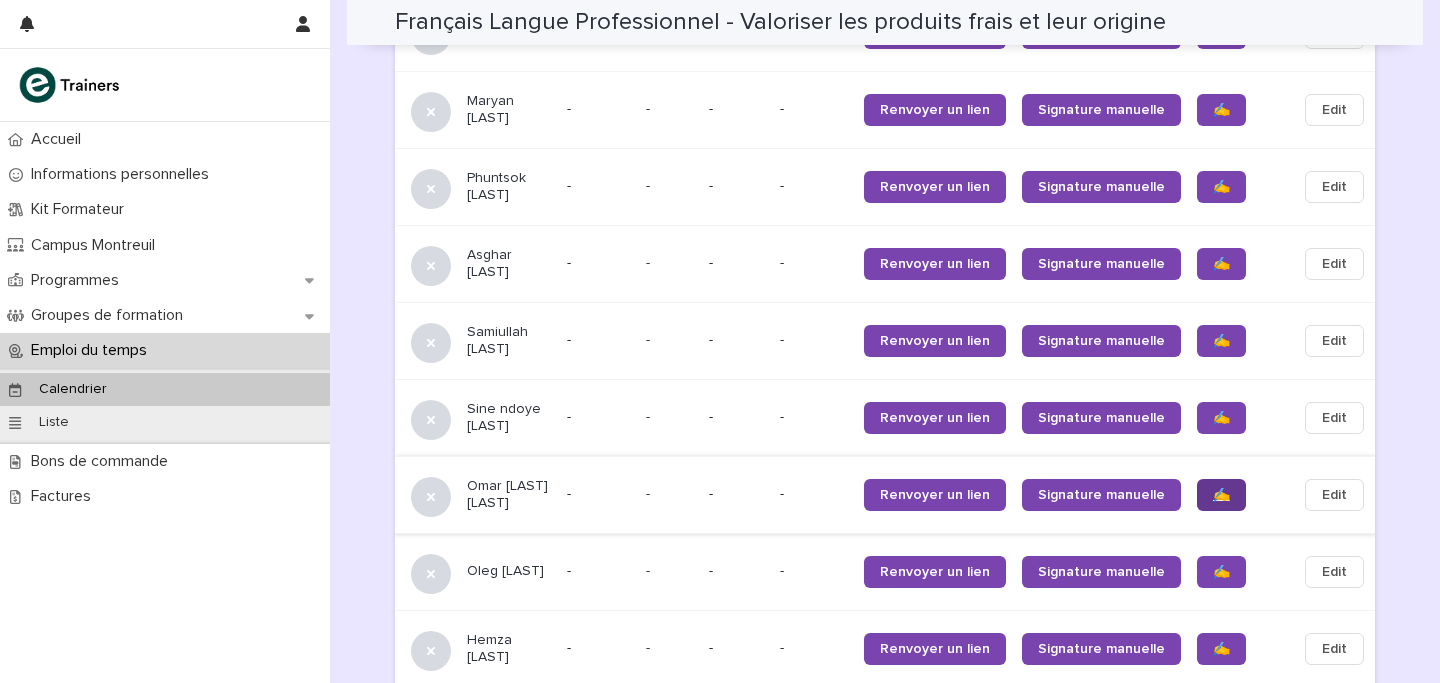 click on "✍️" at bounding box center [1221, 495] 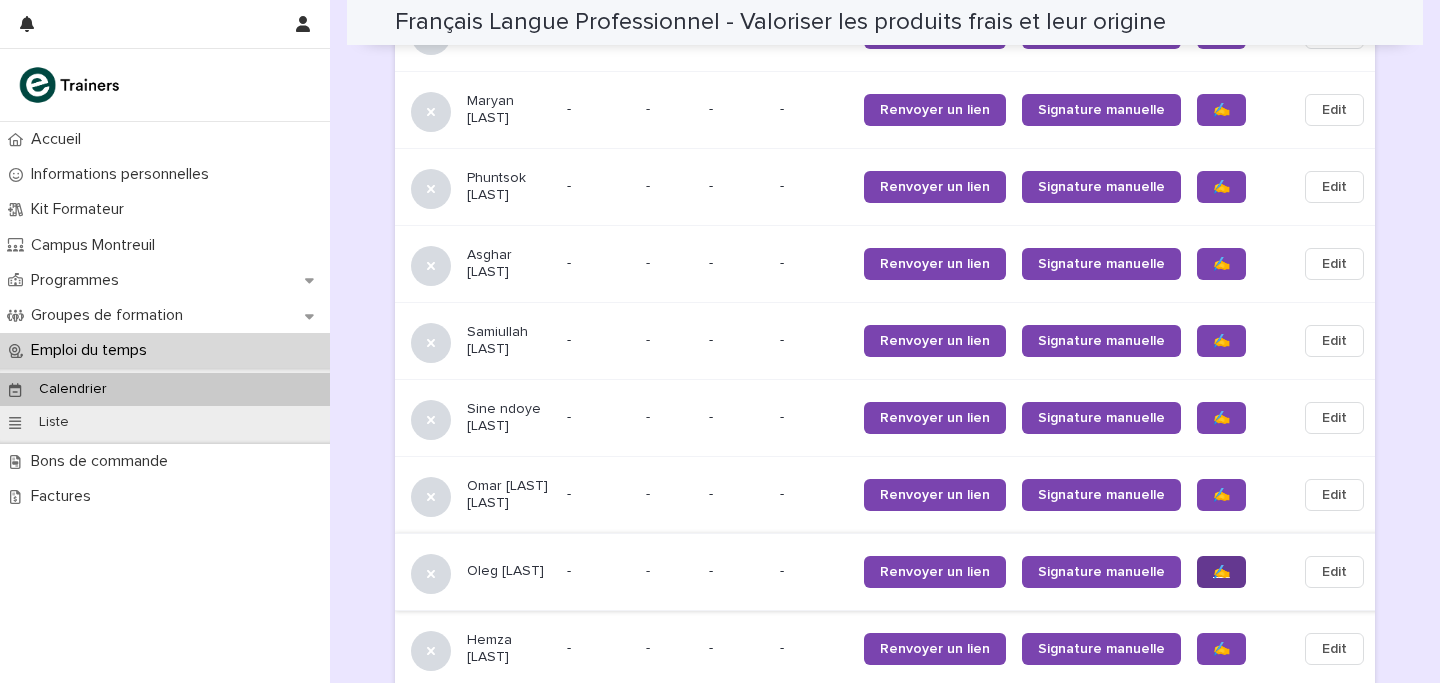 click on "✍️" at bounding box center [1221, 572] 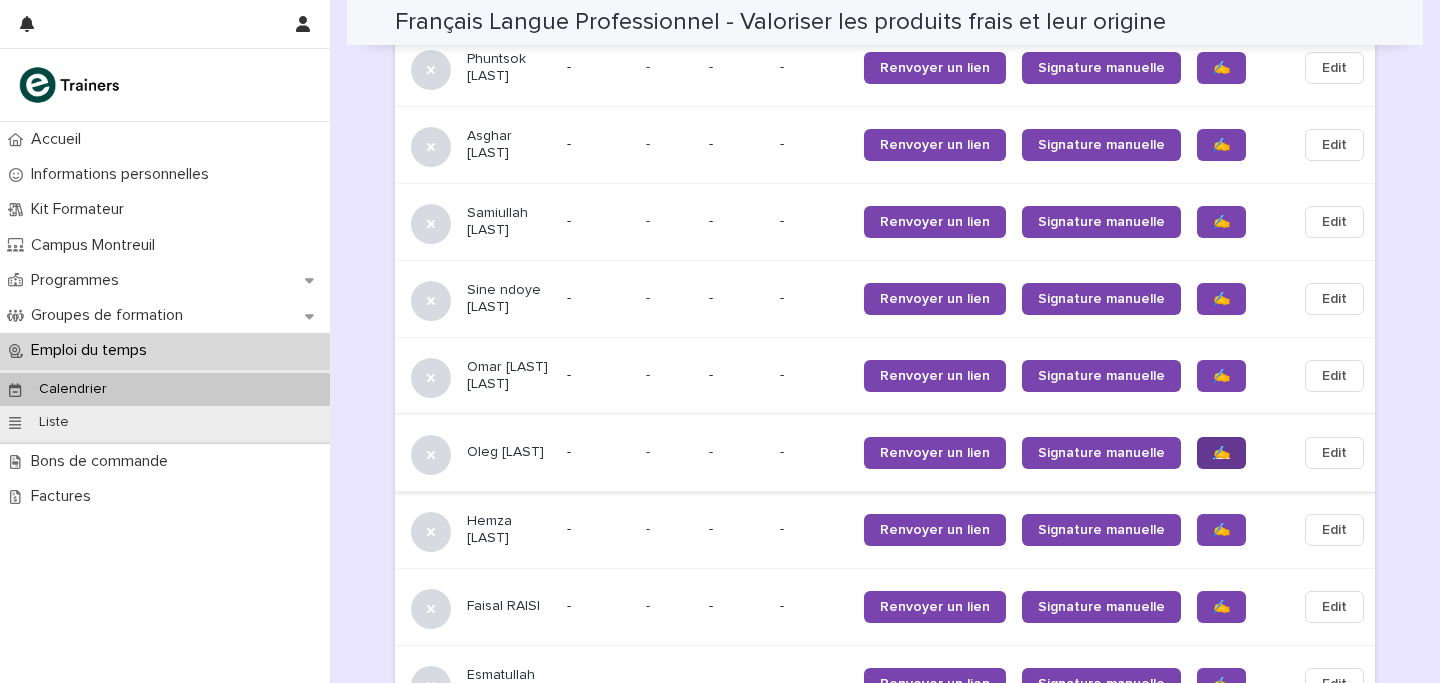 scroll, scrollTop: 1918, scrollLeft: 0, axis: vertical 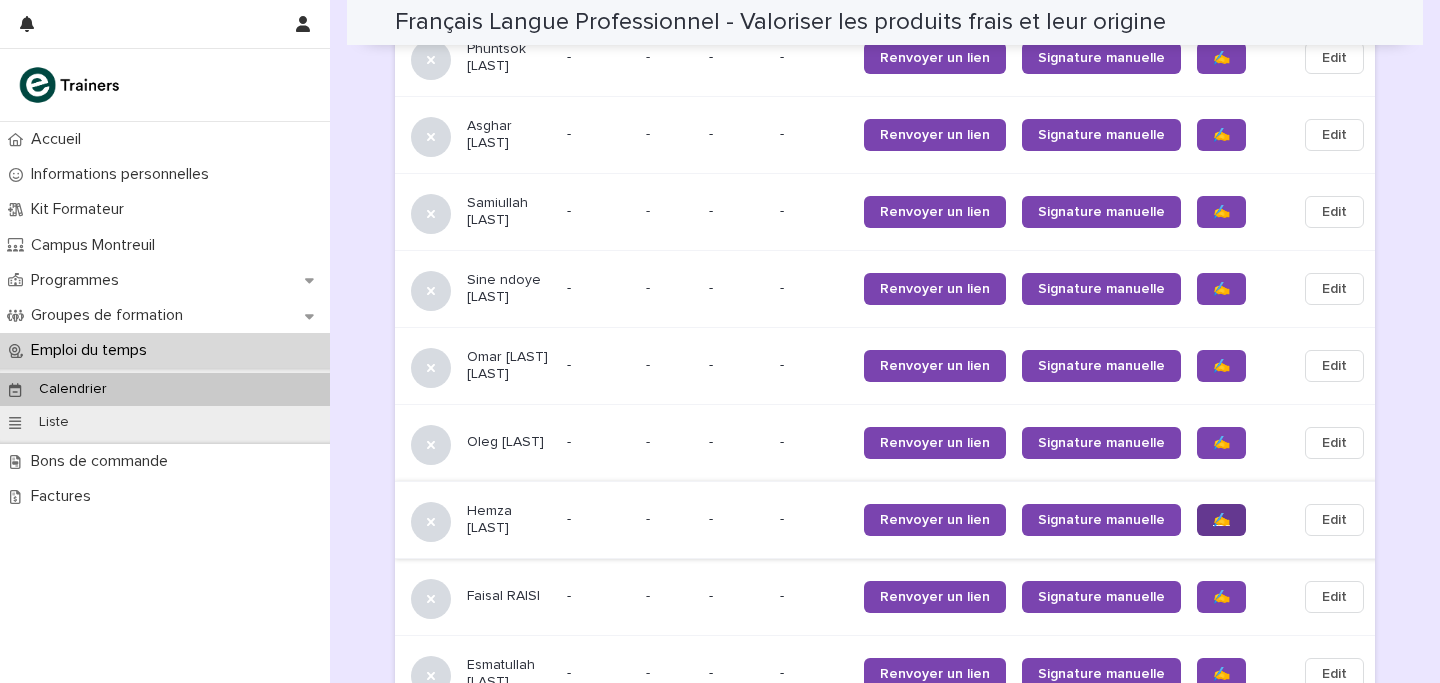 click on "✍️" at bounding box center [1221, 520] 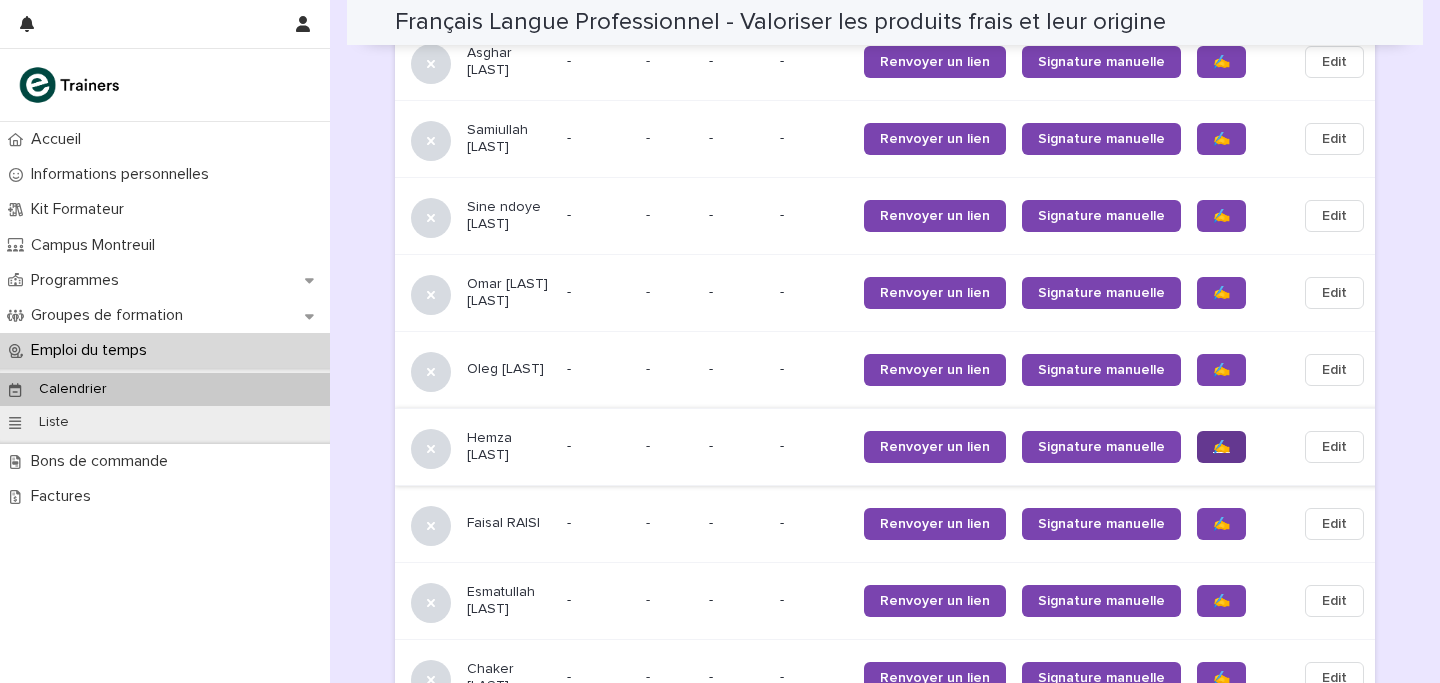 scroll, scrollTop: 2039, scrollLeft: 0, axis: vertical 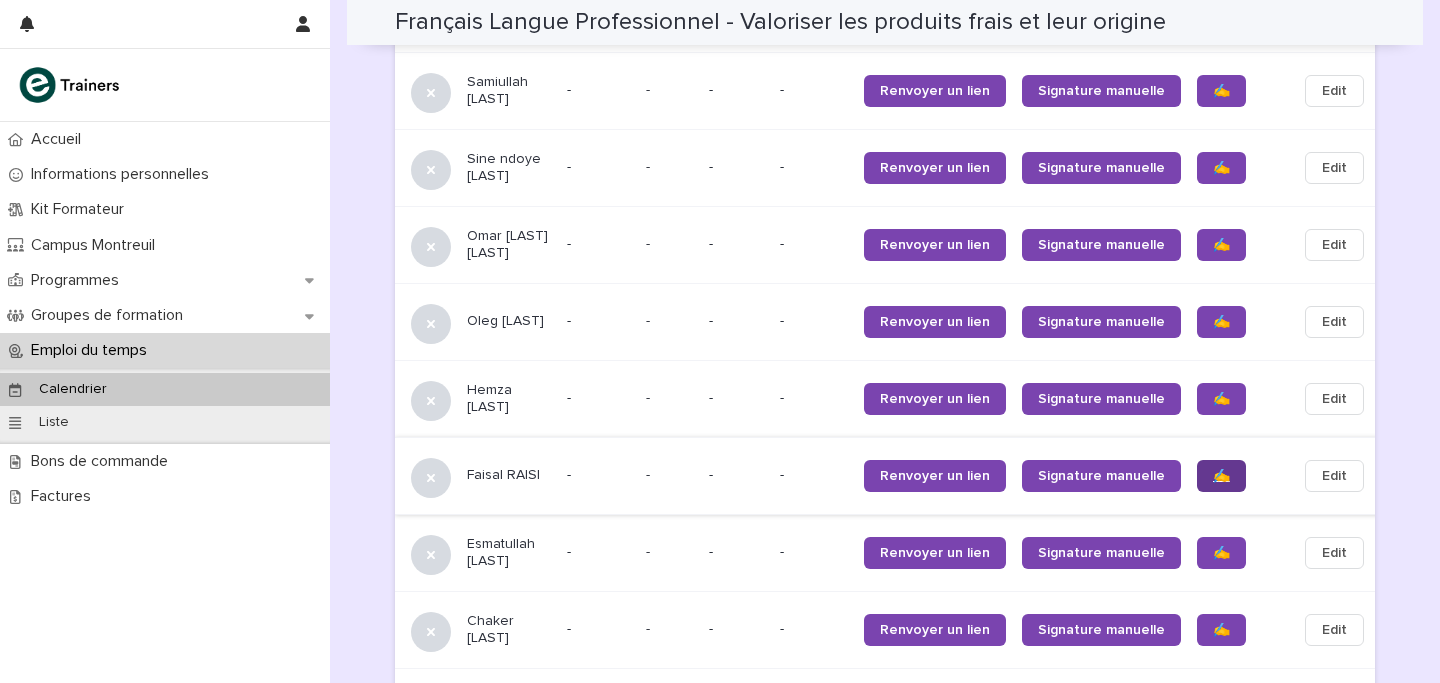 click on "✍️" at bounding box center [1221, 476] 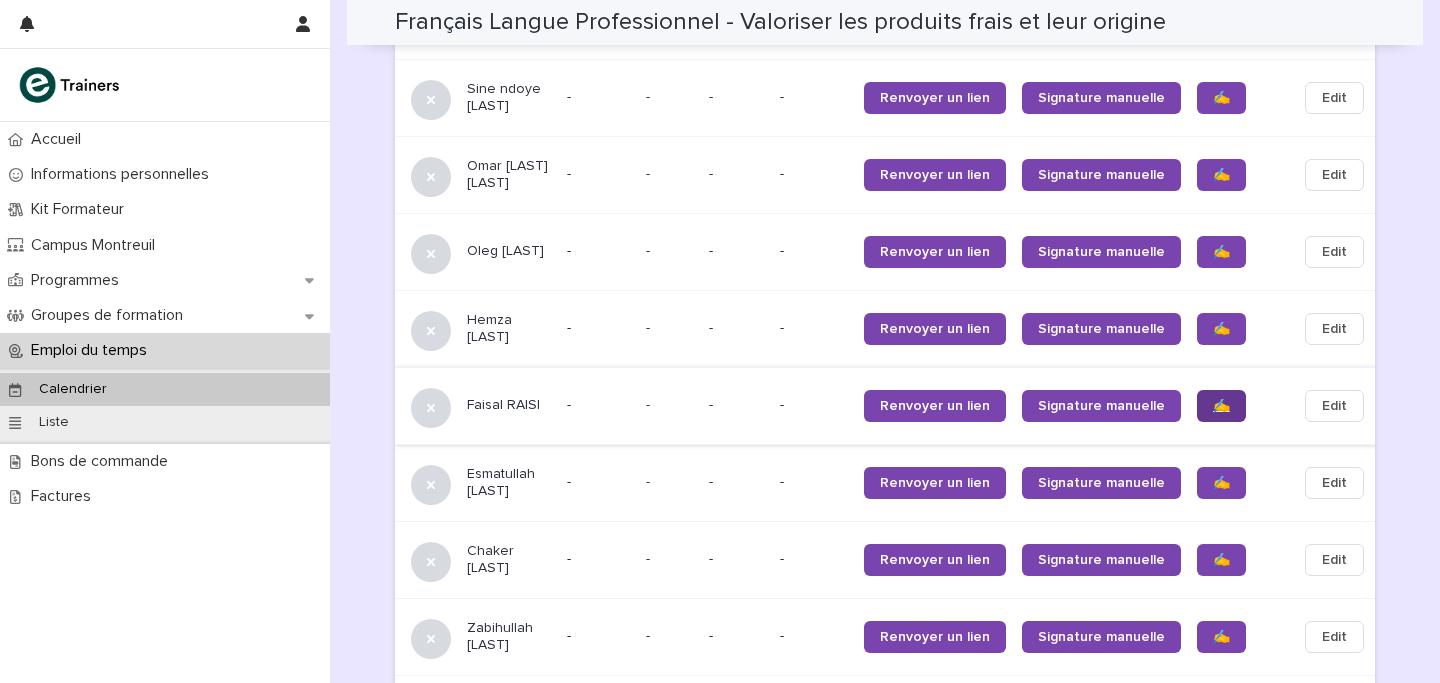 scroll, scrollTop: 2123, scrollLeft: 0, axis: vertical 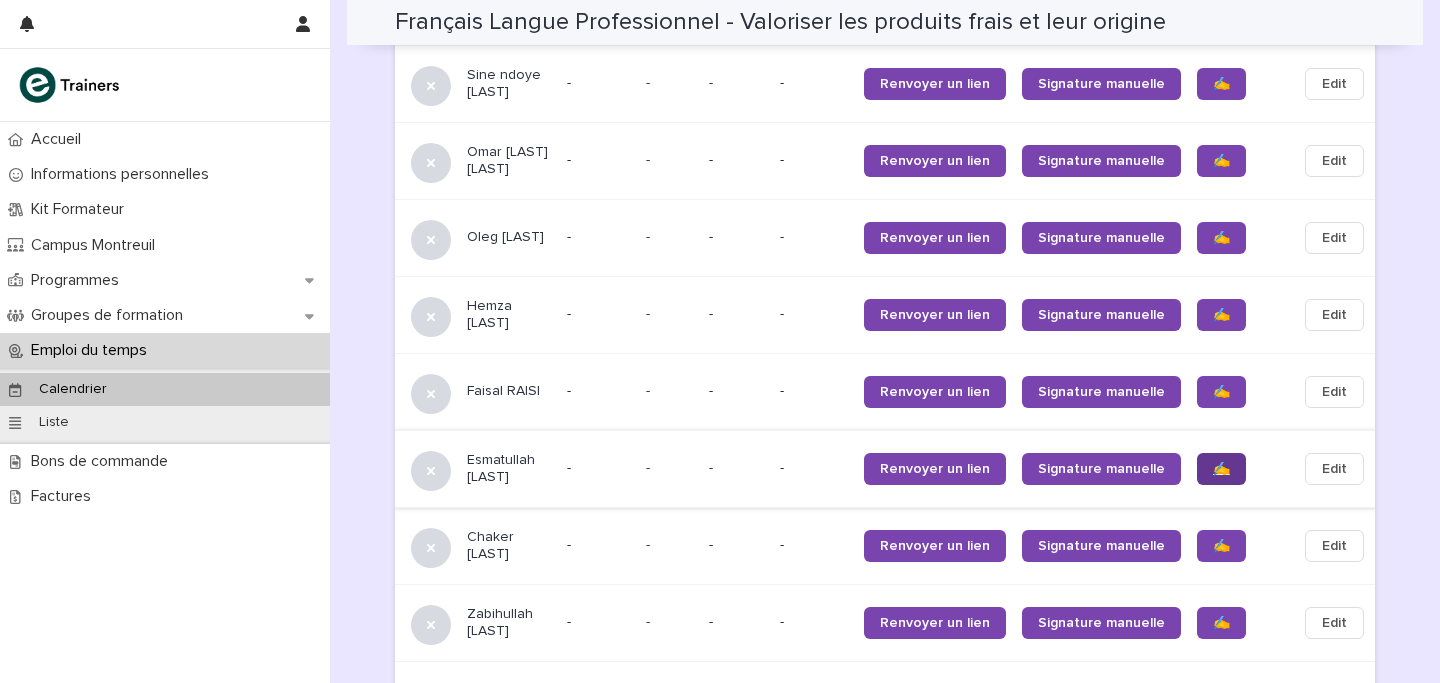 click on "✍️" at bounding box center (1221, 469) 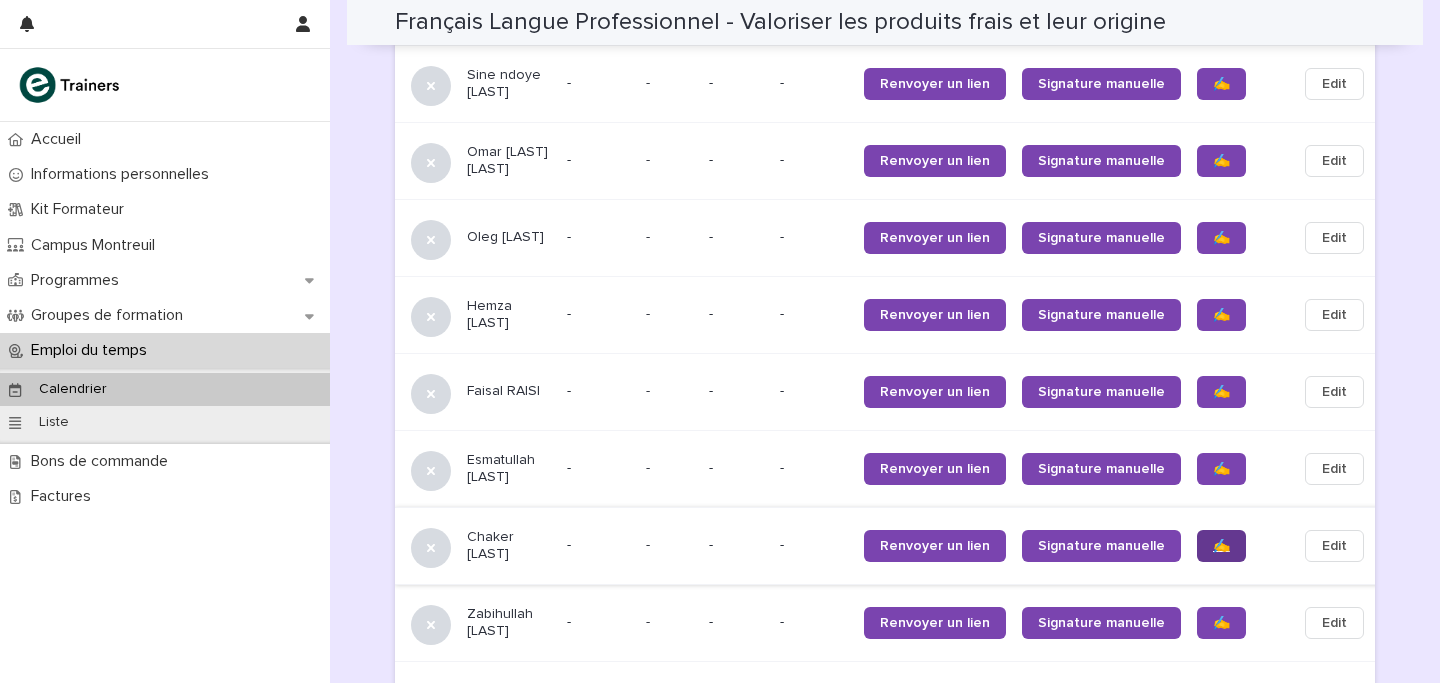 click on "✍️" at bounding box center [1221, 546] 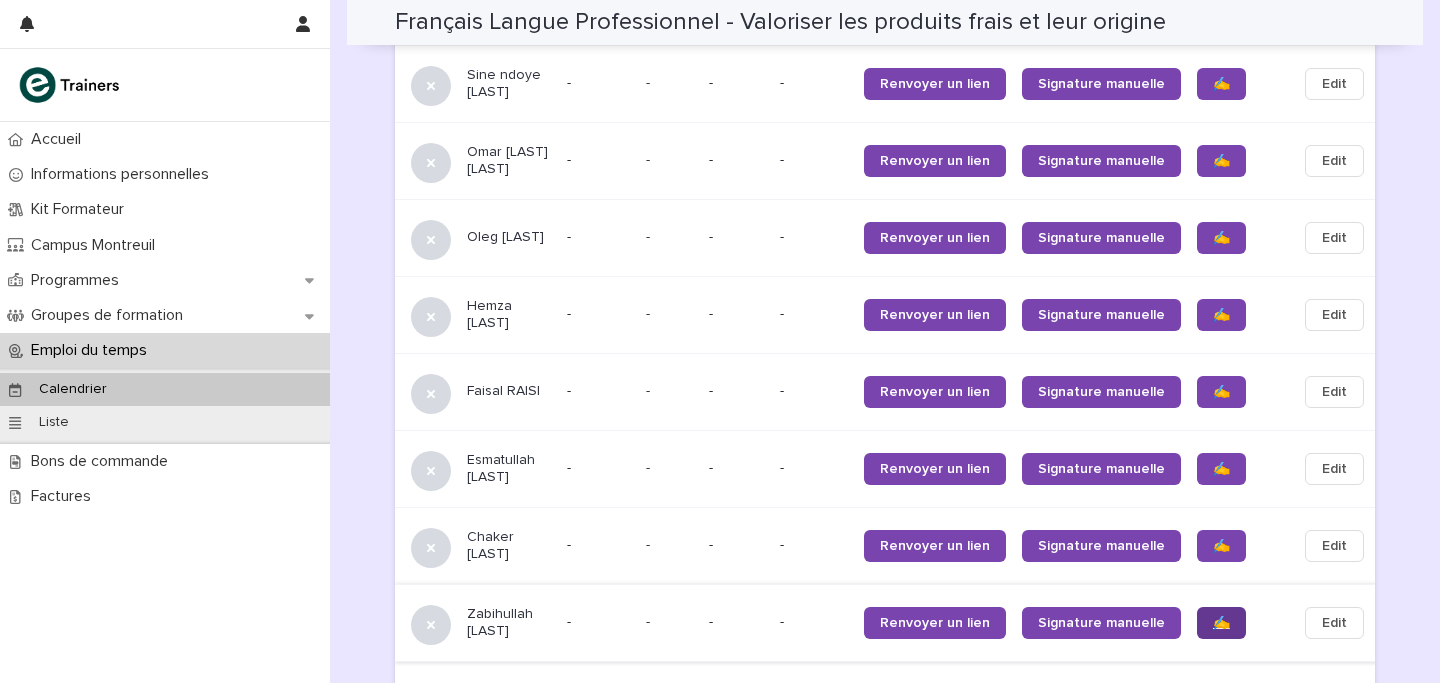 click on "✍️" at bounding box center (1221, 623) 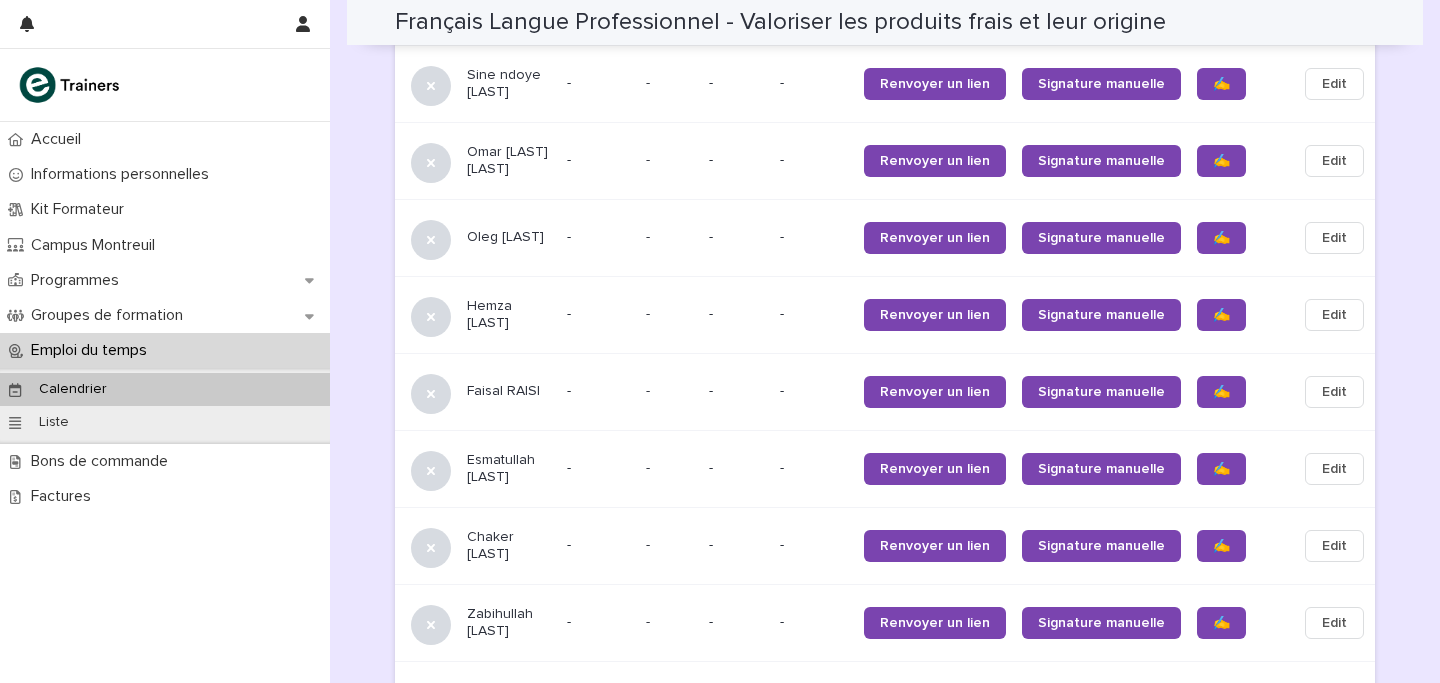 click on "**********" at bounding box center [885, -645] 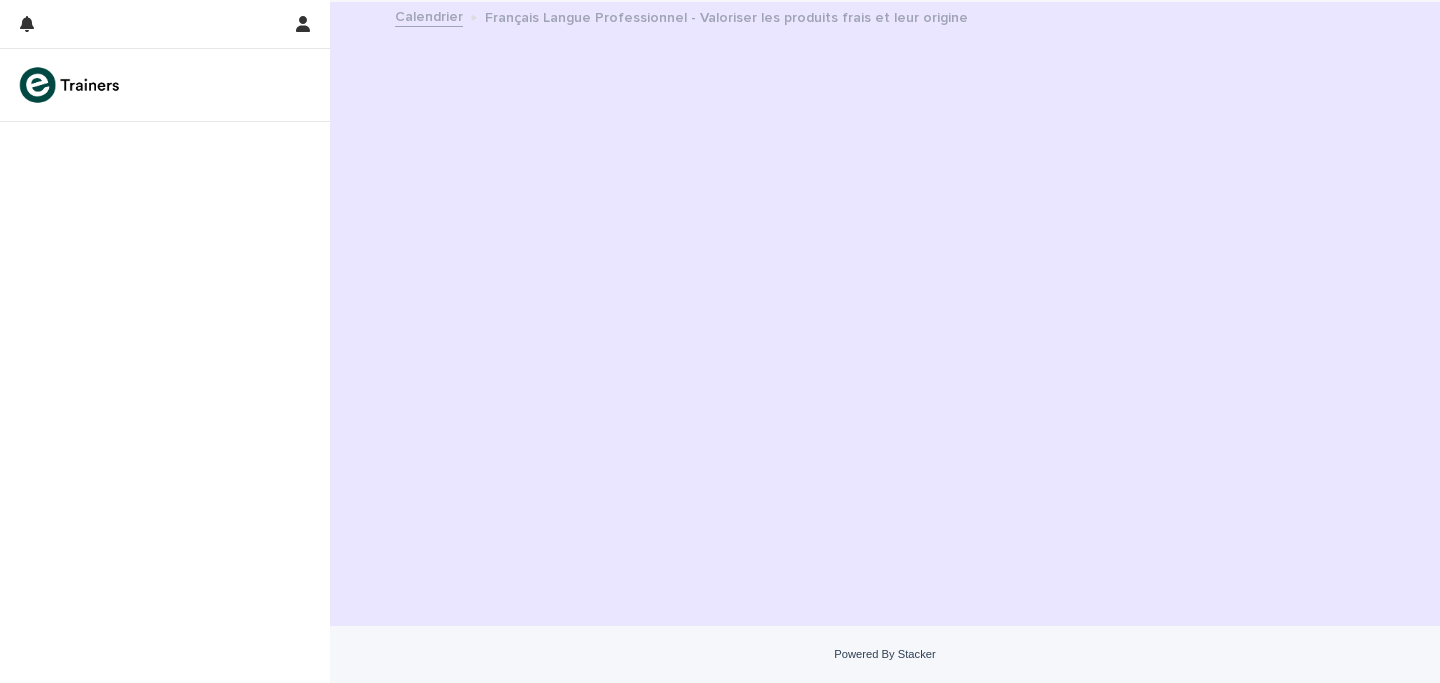 scroll, scrollTop: 0, scrollLeft: 0, axis: both 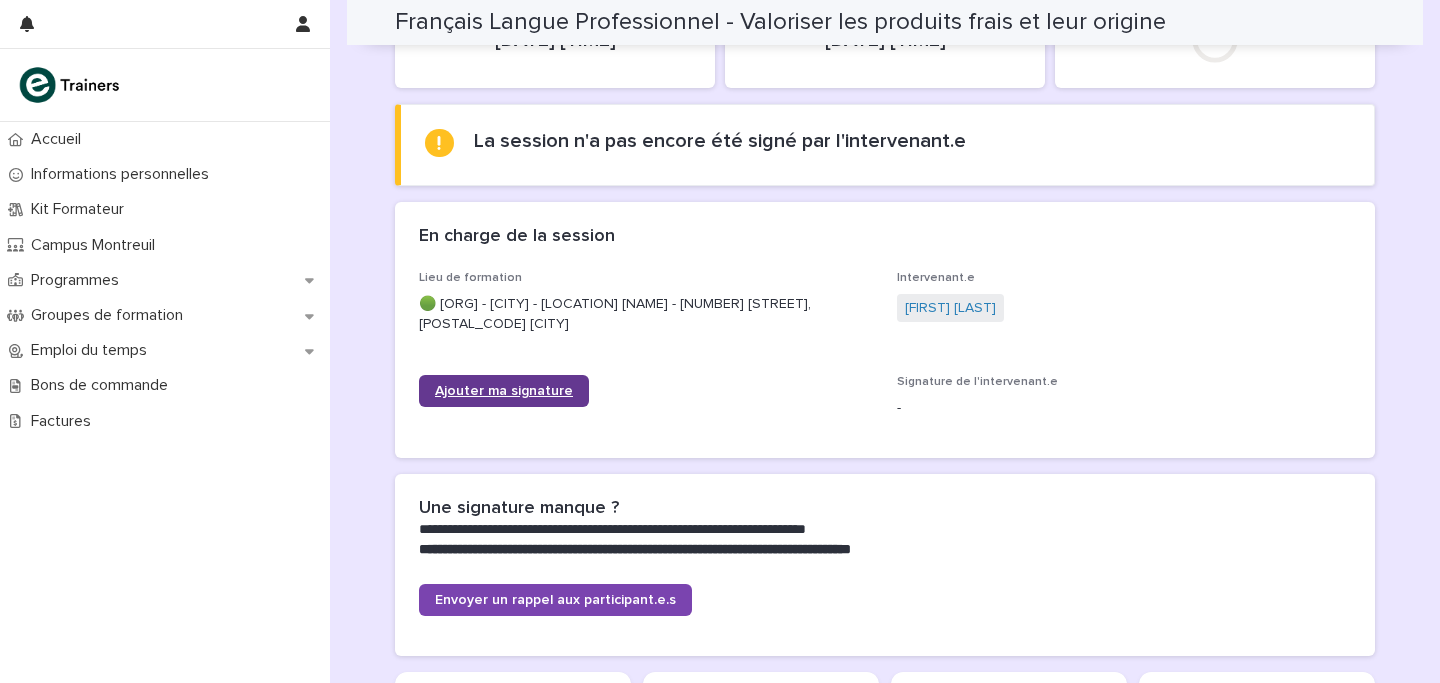 click on "Ajouter ma signature" at bounding box center (504, 391) 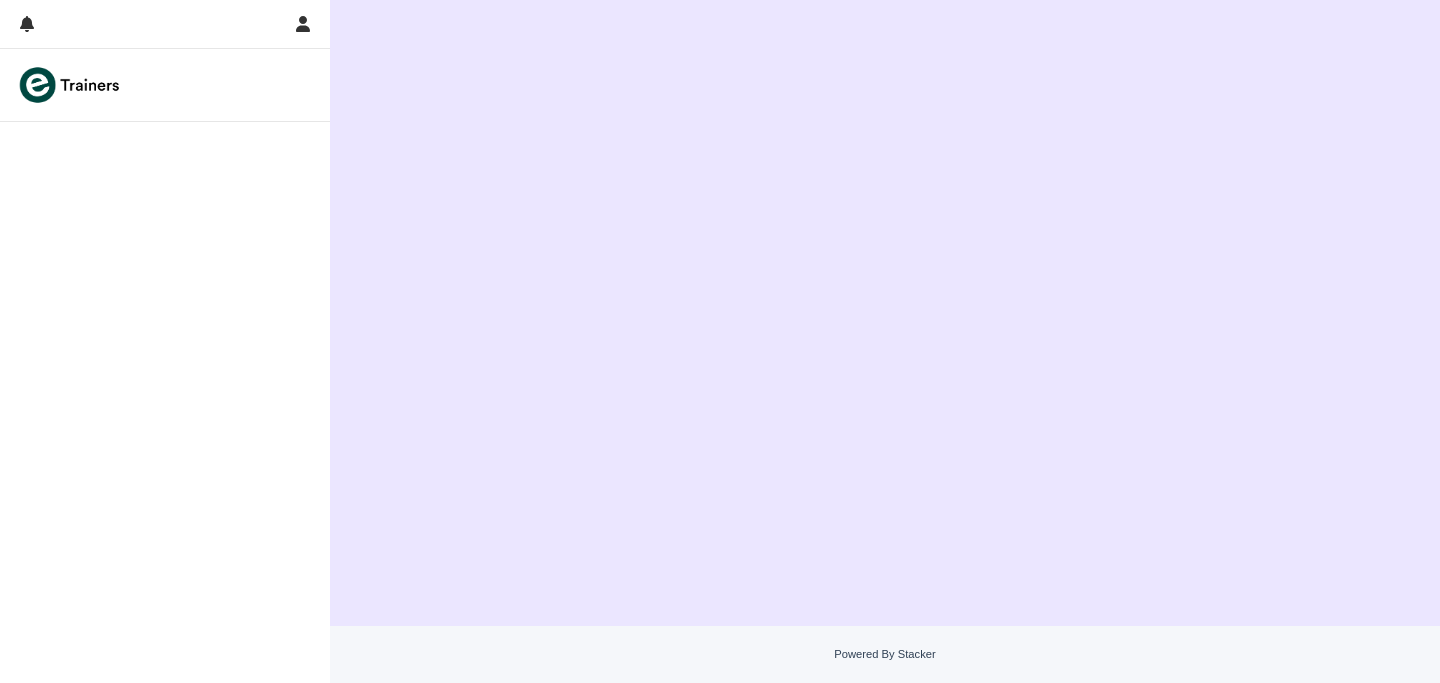 scroll, scrollTop: 0, scrollLeft: 0, axis: both 